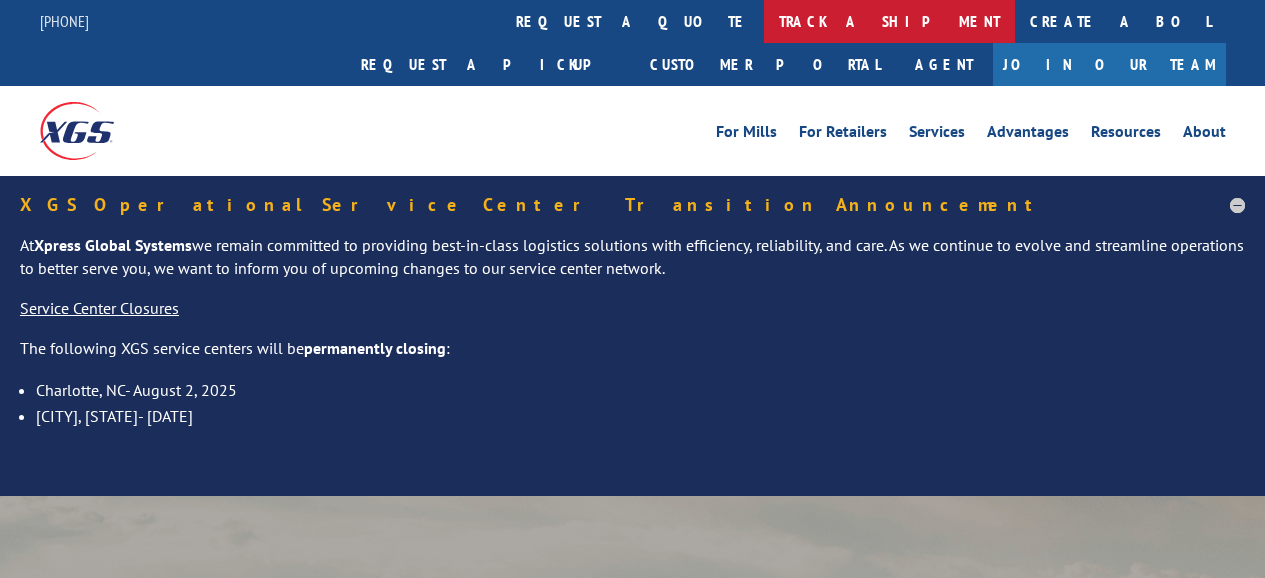 scroll, scrollTop: 0, scrollLeft: 0, axis: both 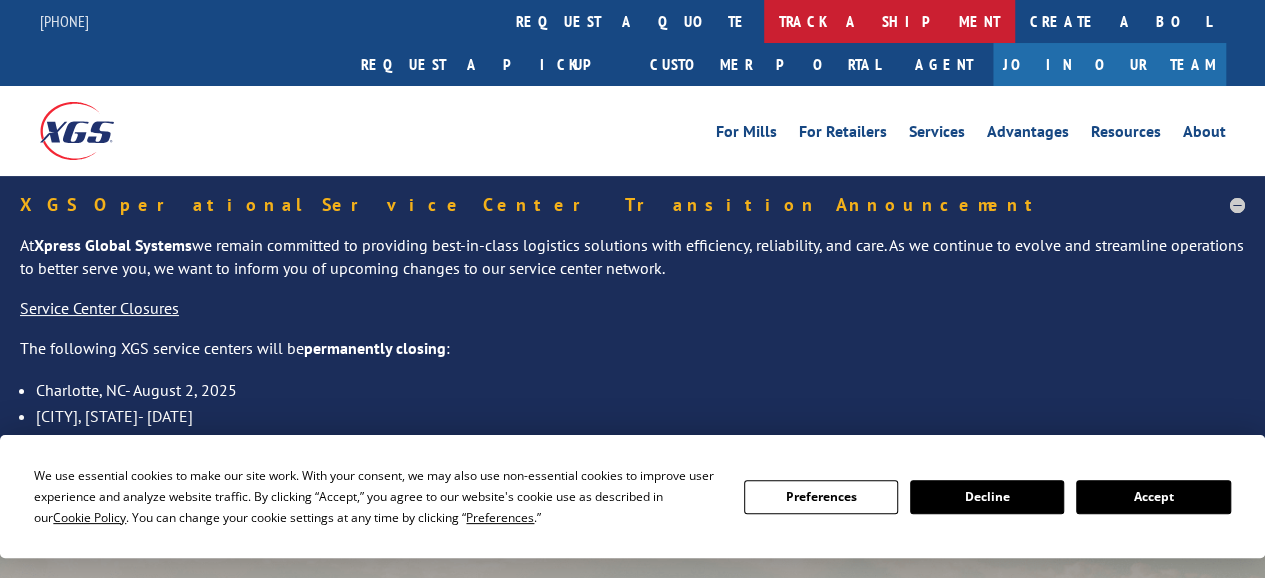 click on "track a shipment" at bounding box center (889, 21) 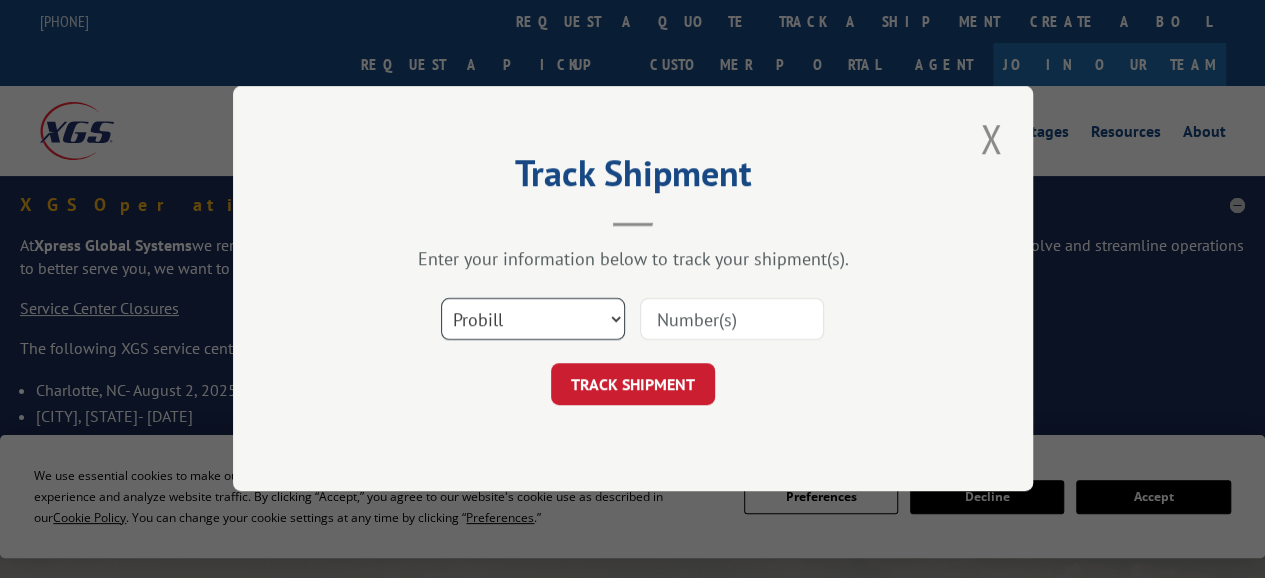 click on "Select category... Probill BOL PO" at bounding box center [533, 320] 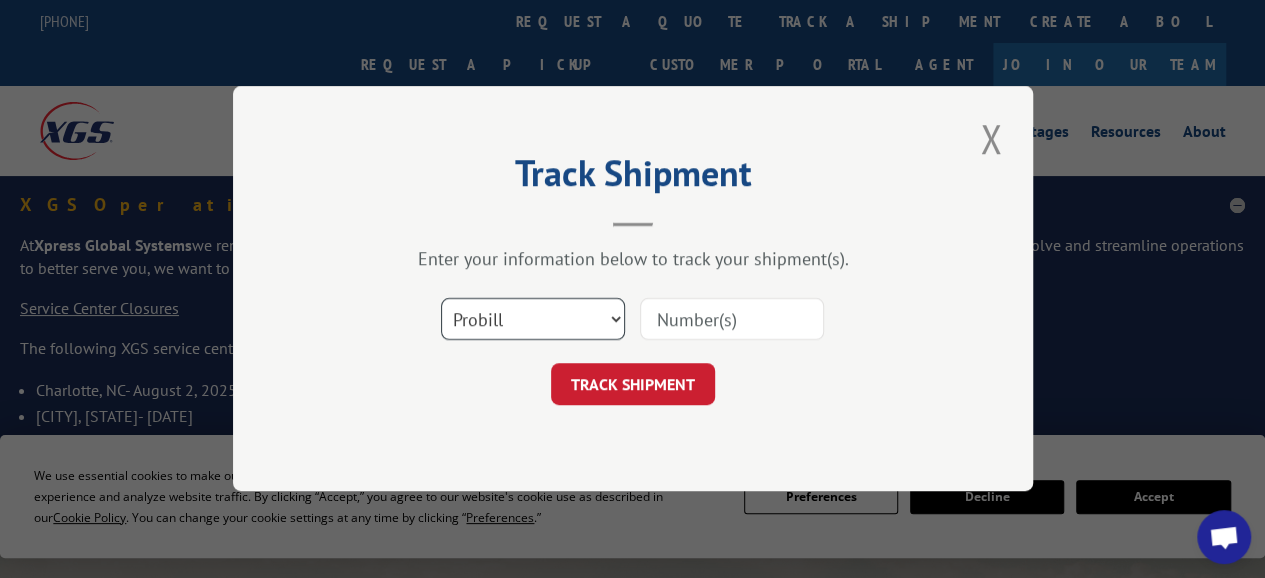 select on "bol" 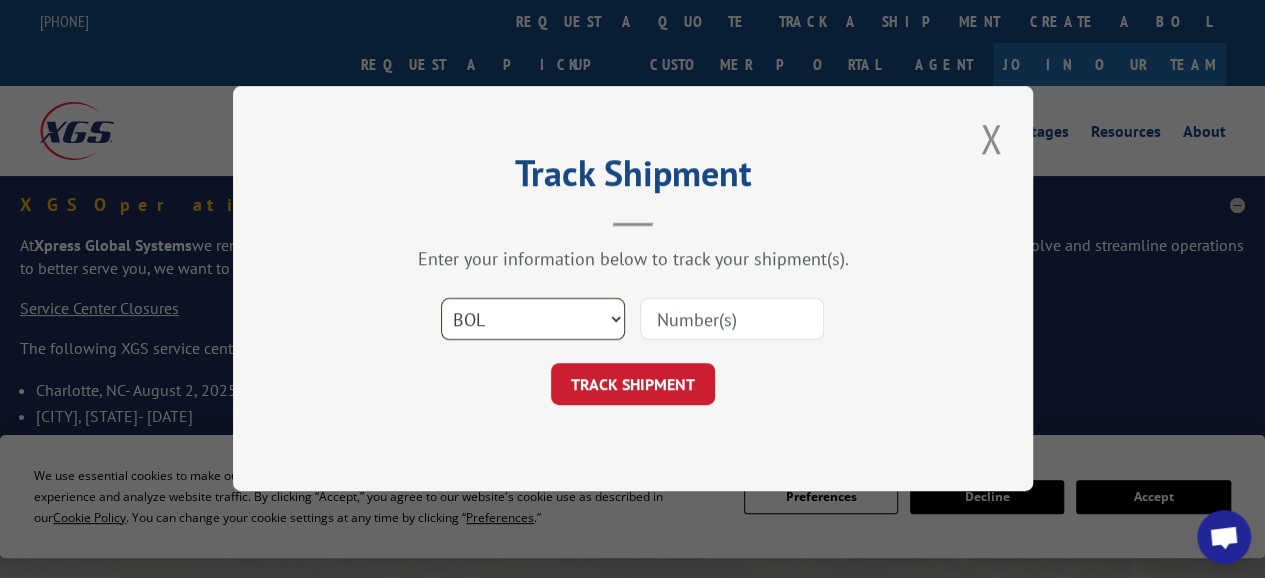 click on "Select category... Probill BOL PO" at bounding box center [533, 320] 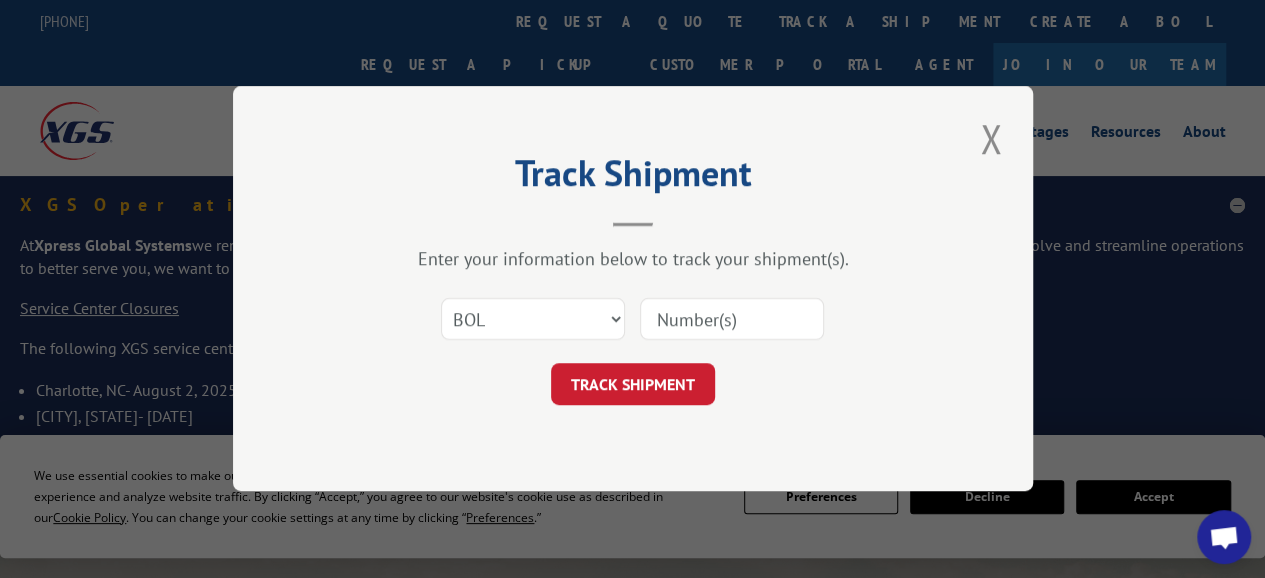 drag, startPoint x: 784, startPoint y: 332, endPoint x: 786, endPoint y: 321, distance: 11.18034 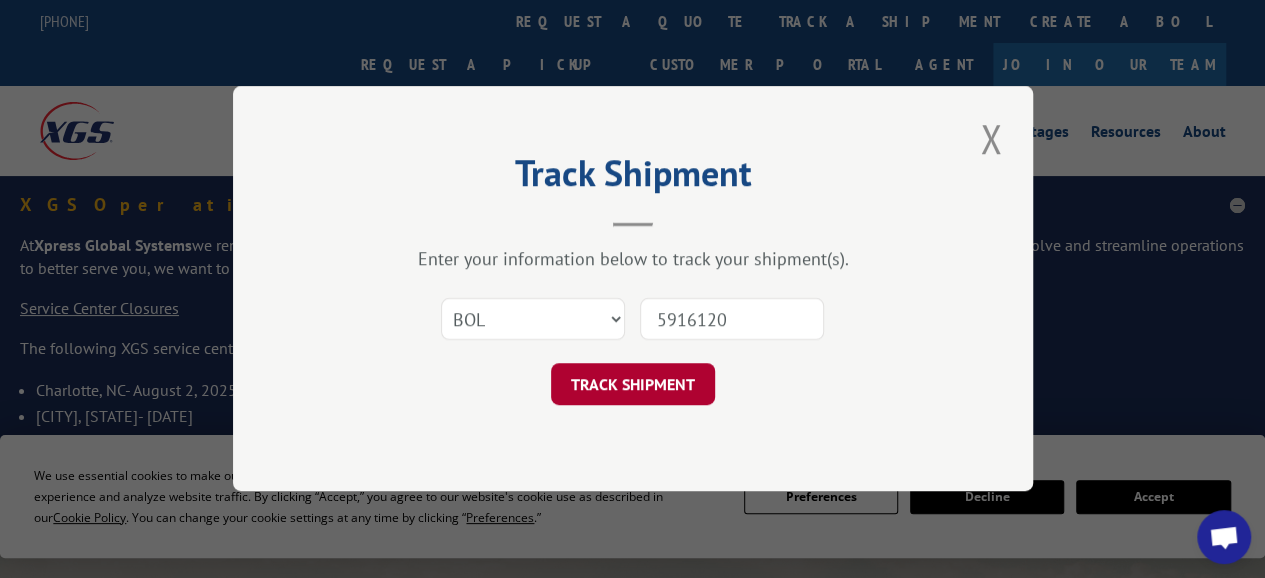 type on "5916120" 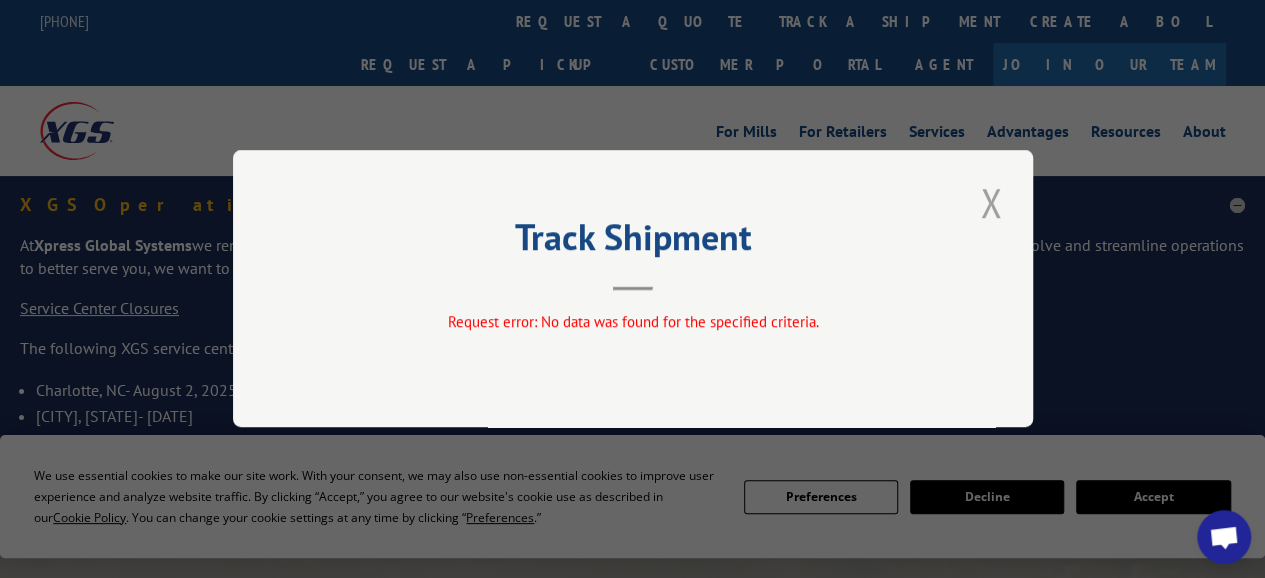 click at bounding box center (991, 202) 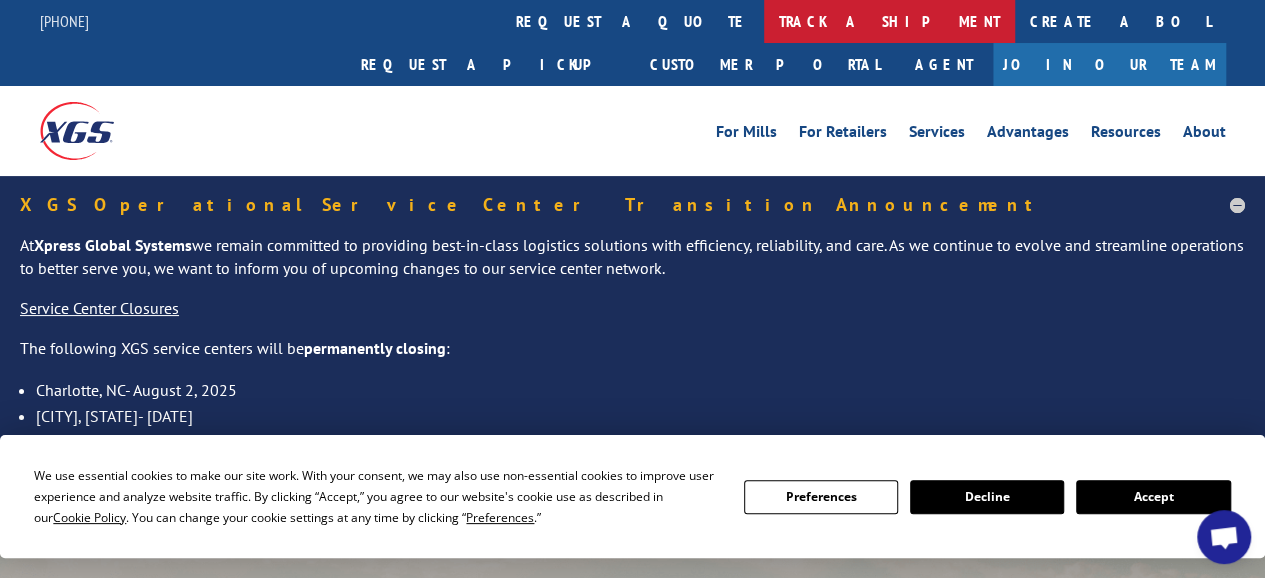 click on "track a shipment" at bounding box center [889, 21] 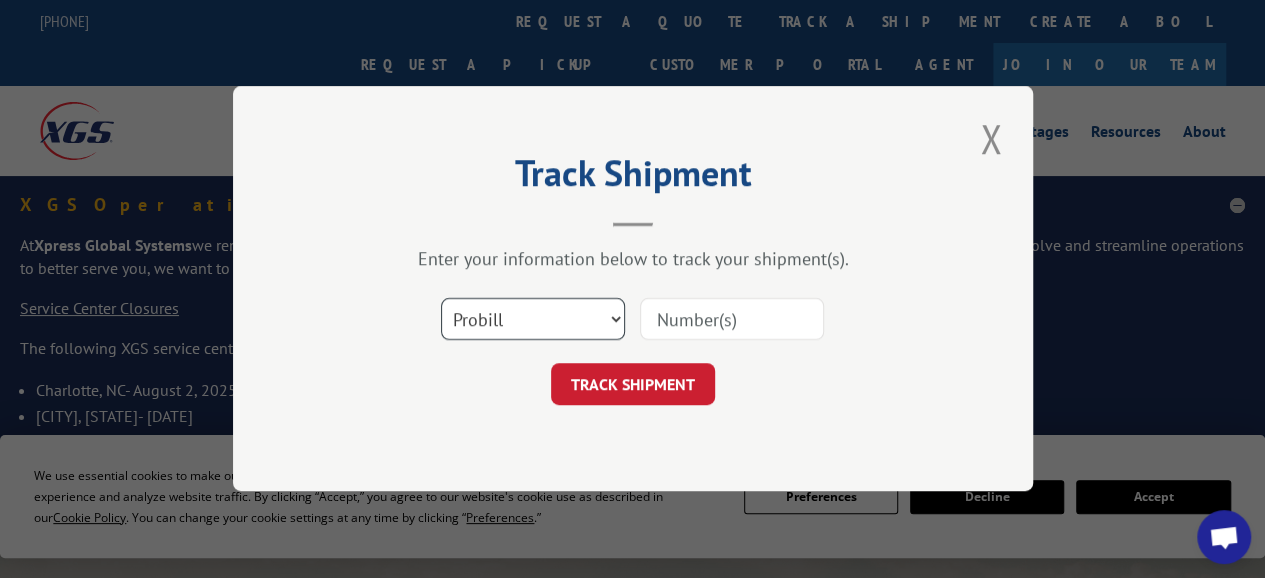 click on "Select category... Probill BOL PO" at bounding box center (533, 320) 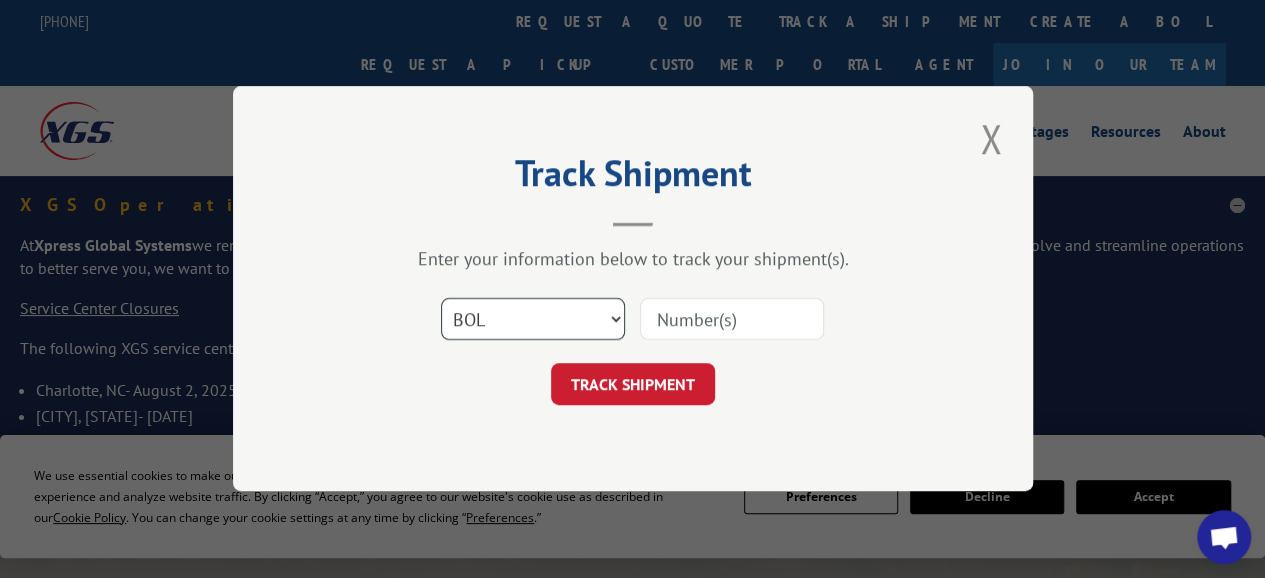 click on "Select category... Probill BOL PO" at bounding box center [533, 320] 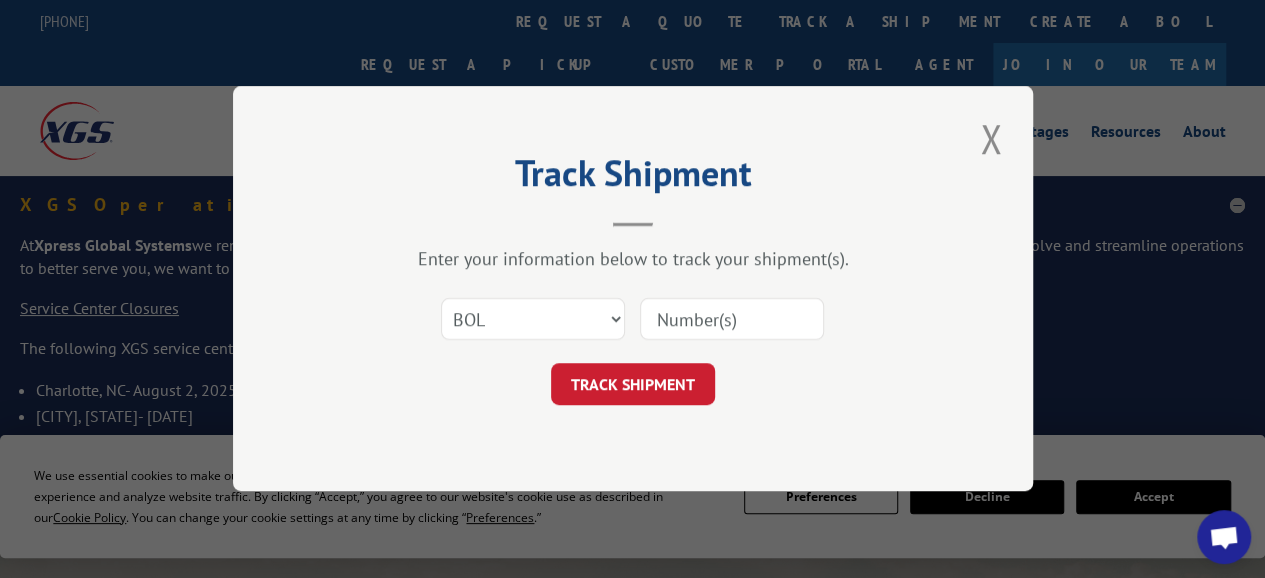 click at bounding box center [732, 320] 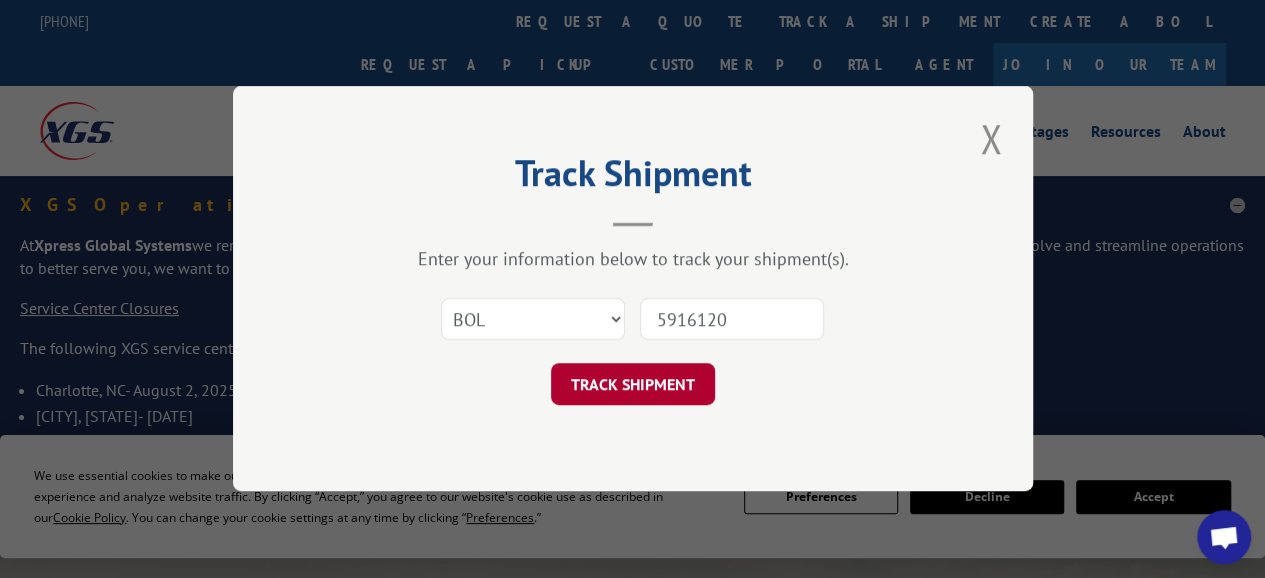 type on "5916120" 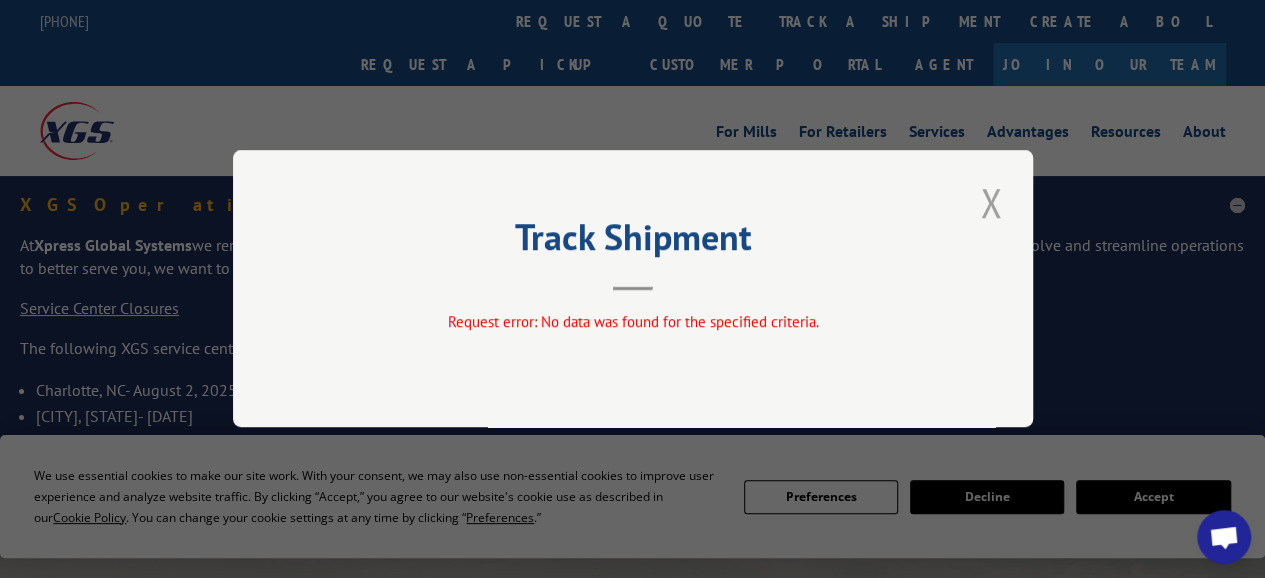 click at bounding box center (991, 202) 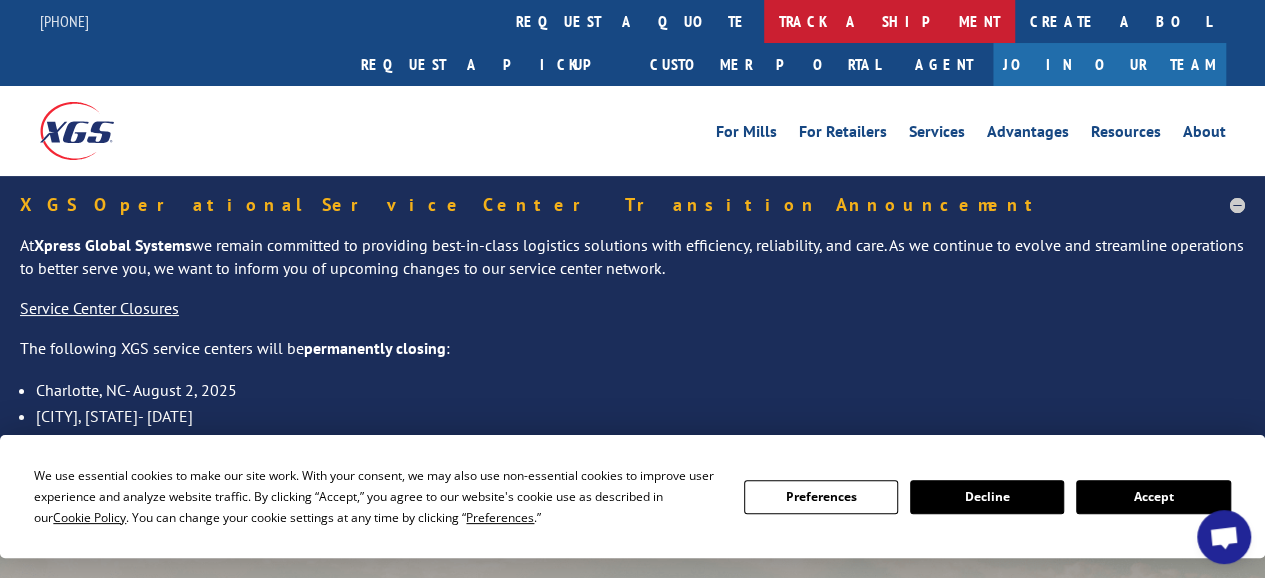 click on "track a shipment" at bounding box center [889, 21] 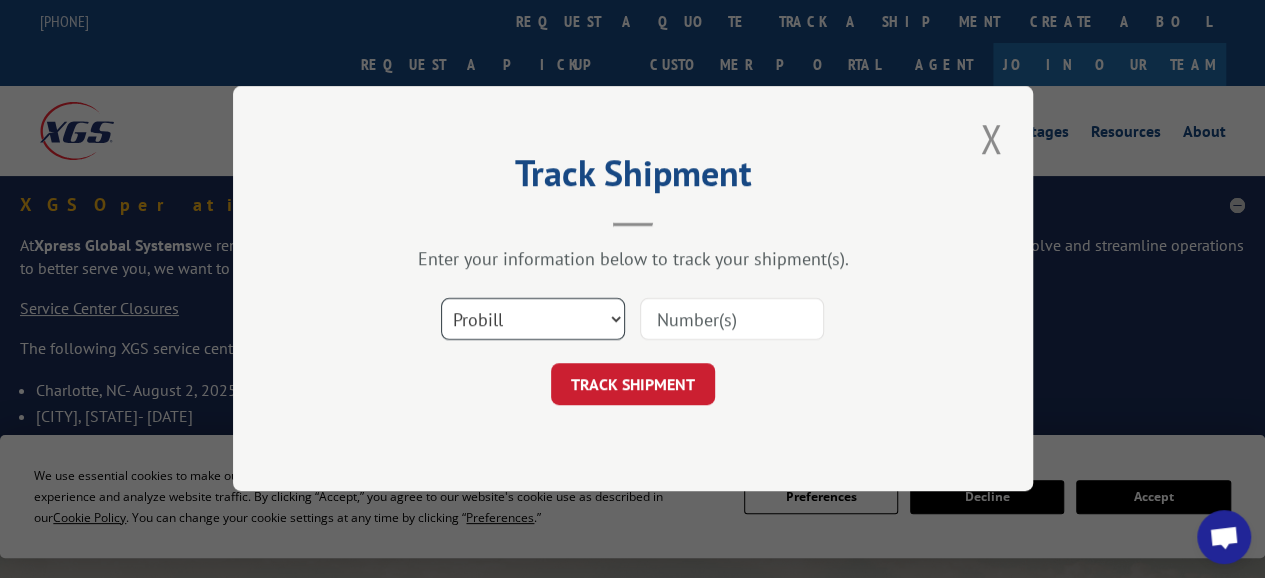 click on "Select category... Probill BOL PO" at bounding box center [533, 320] 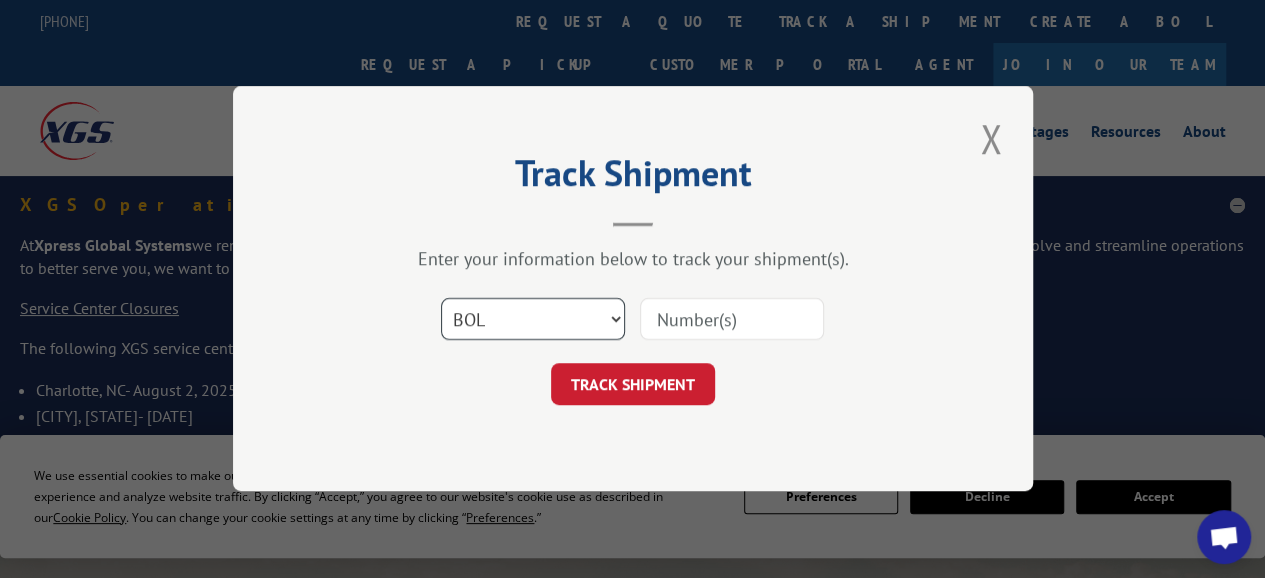 click on "Select category... Probill BOL PO" at bounding box center [533, 320] 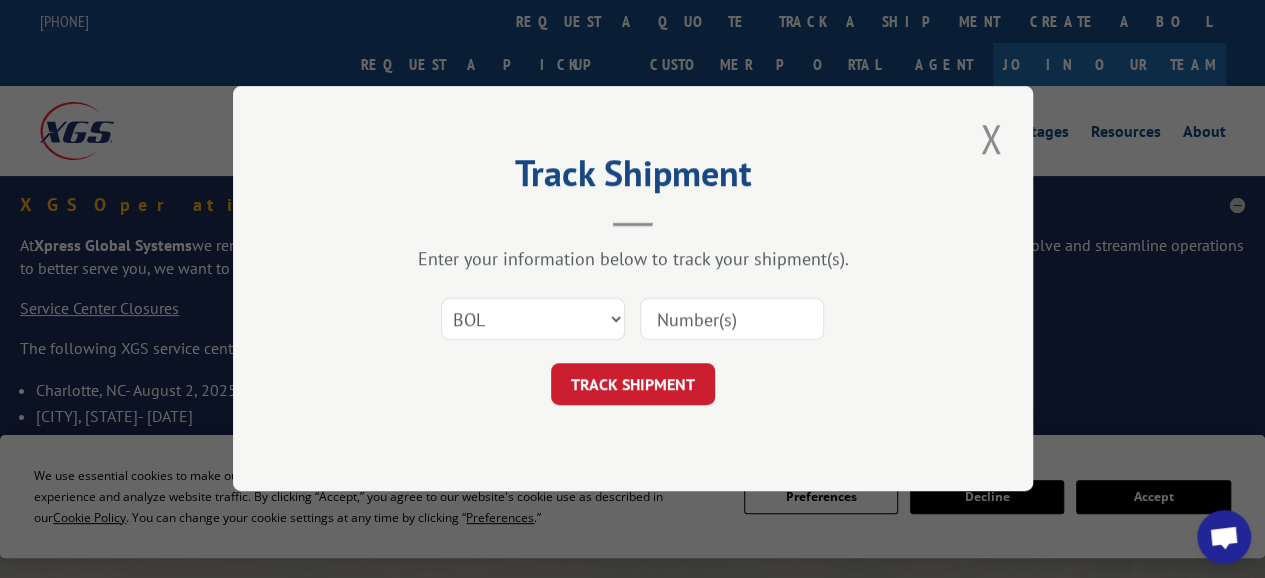 click at bounding box center [732, 320] 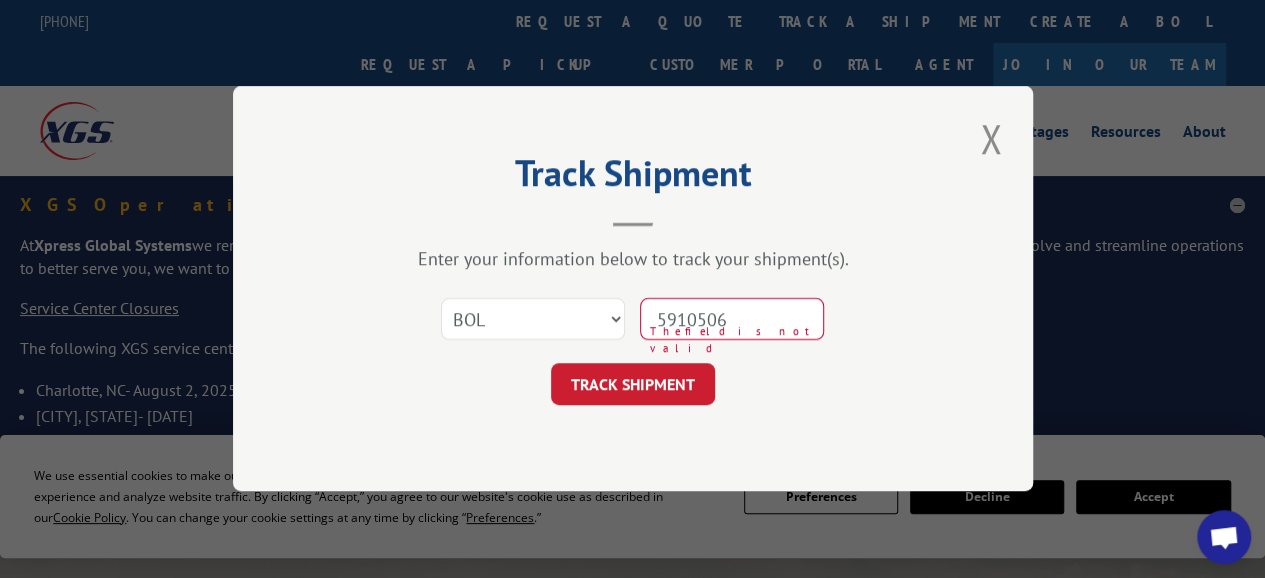 click on "5910506" at bounding box center (732, 320) 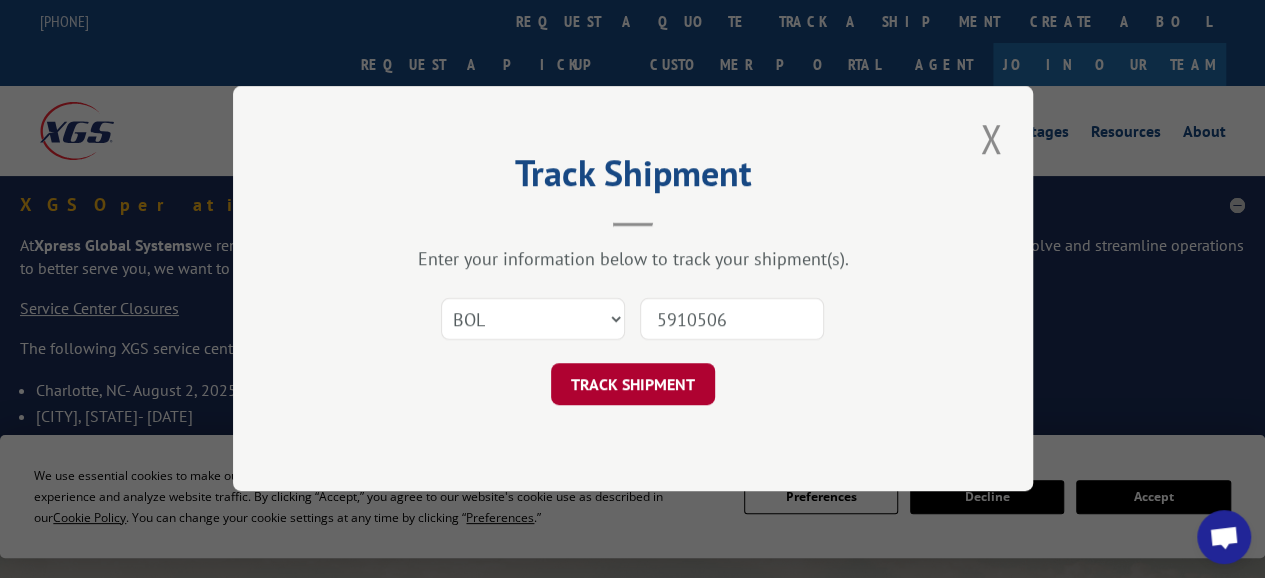 type on "5910506" 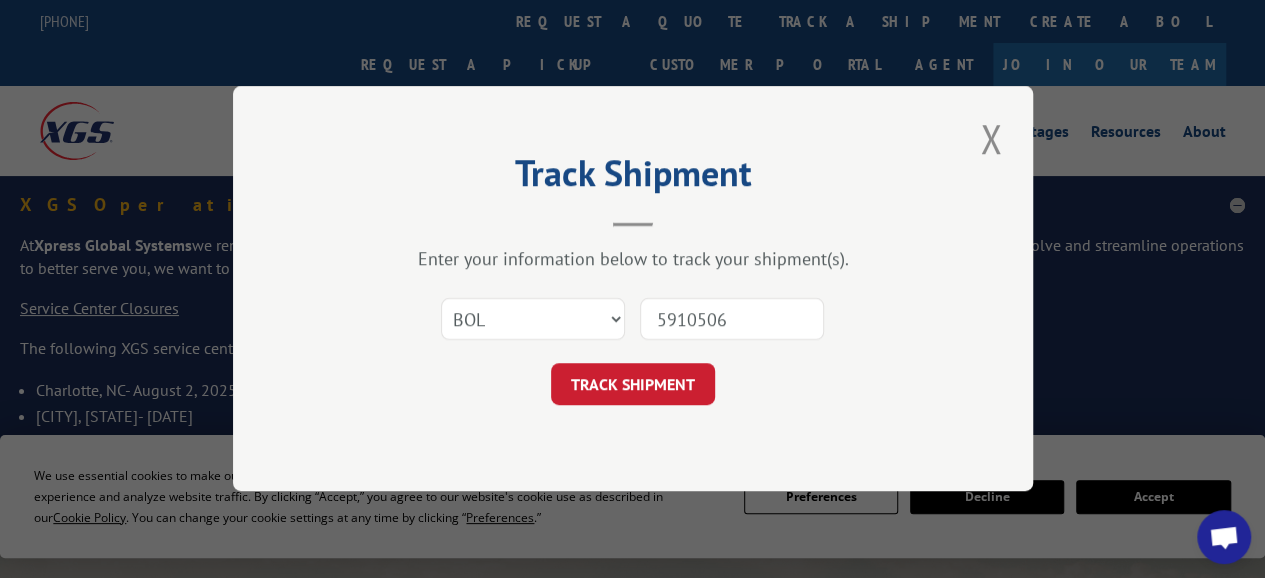 click on "TRACK SHIPMENT" at bounding box center [633, 385] 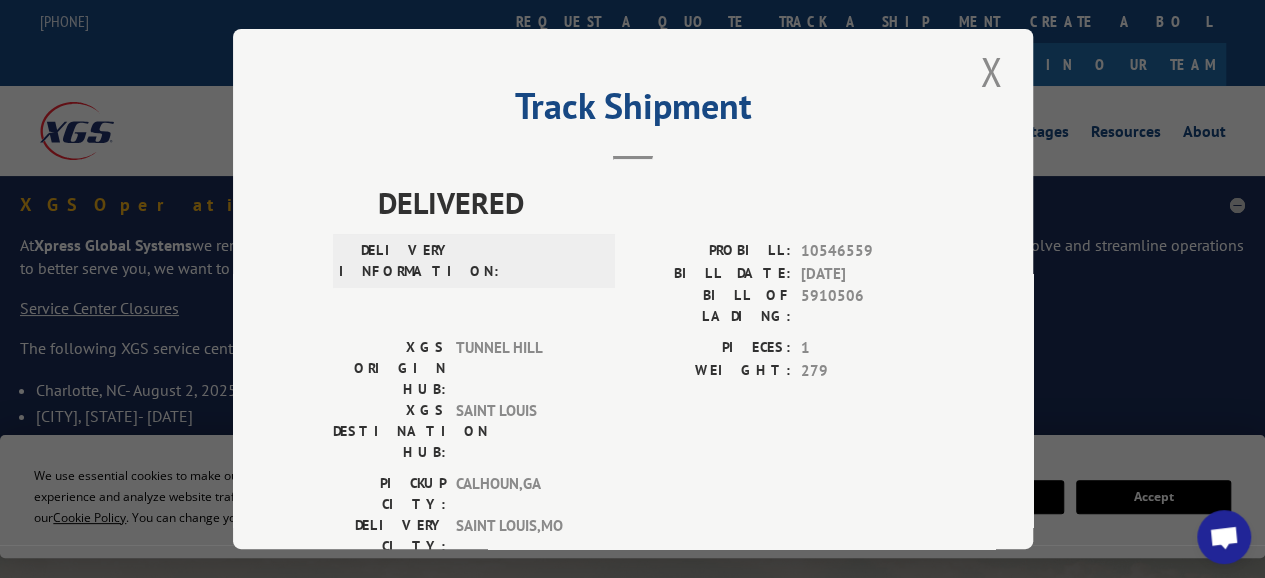 scroll, scrollTop: 0, scrollLeft: 0, axis: both 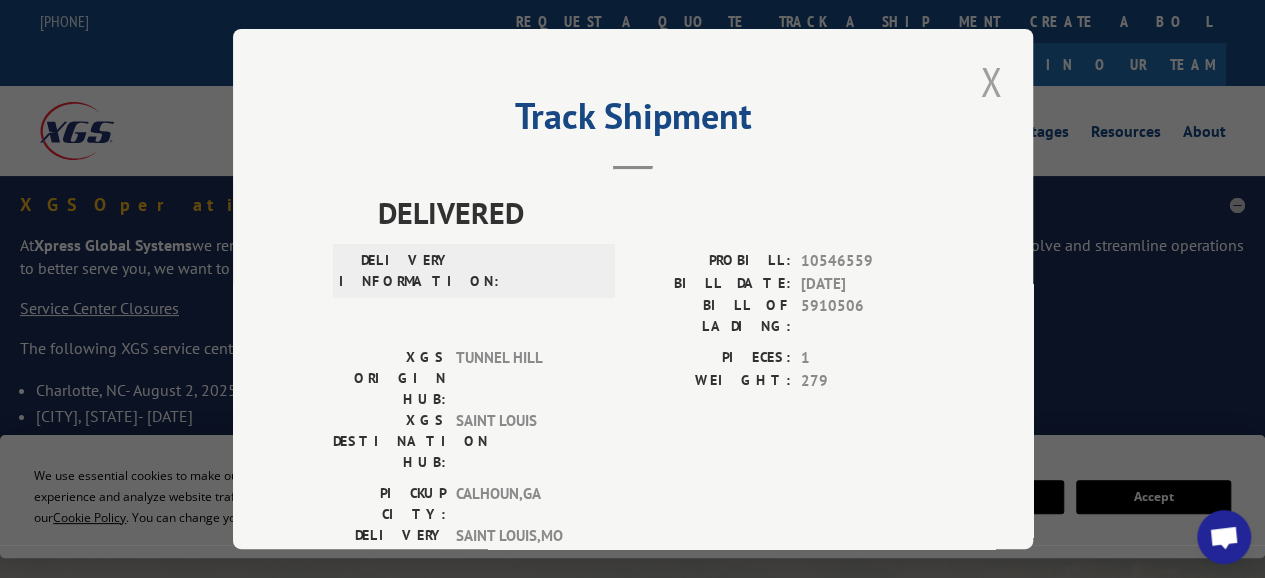 click at bounding box center [991, 81] 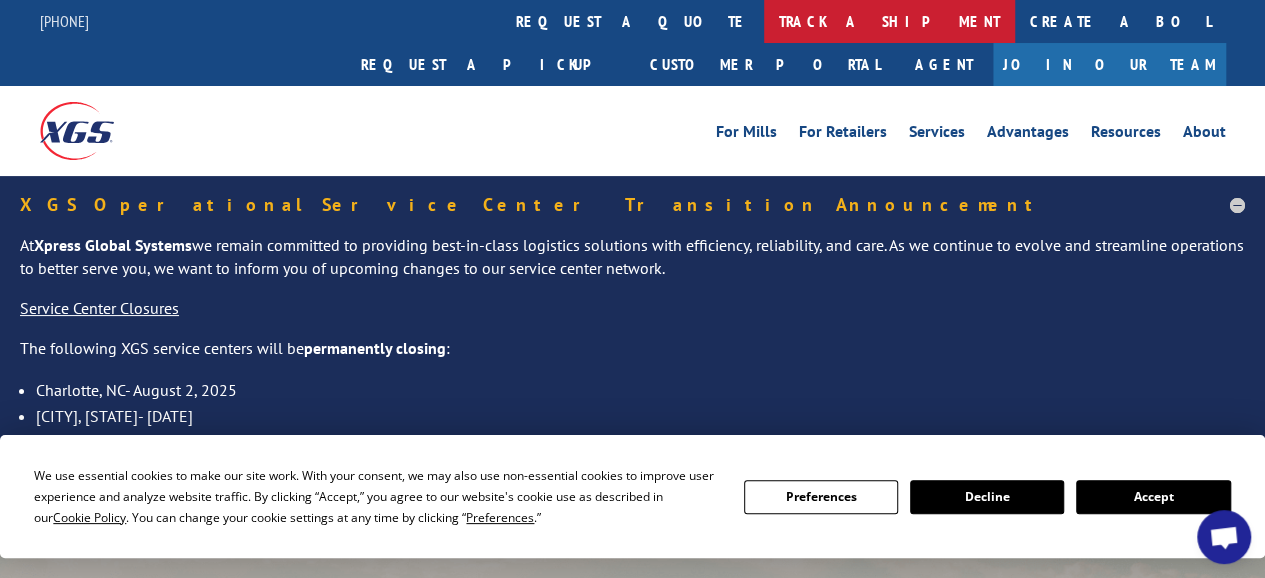 click on "track a shipment" at bounding box center [889, 21] 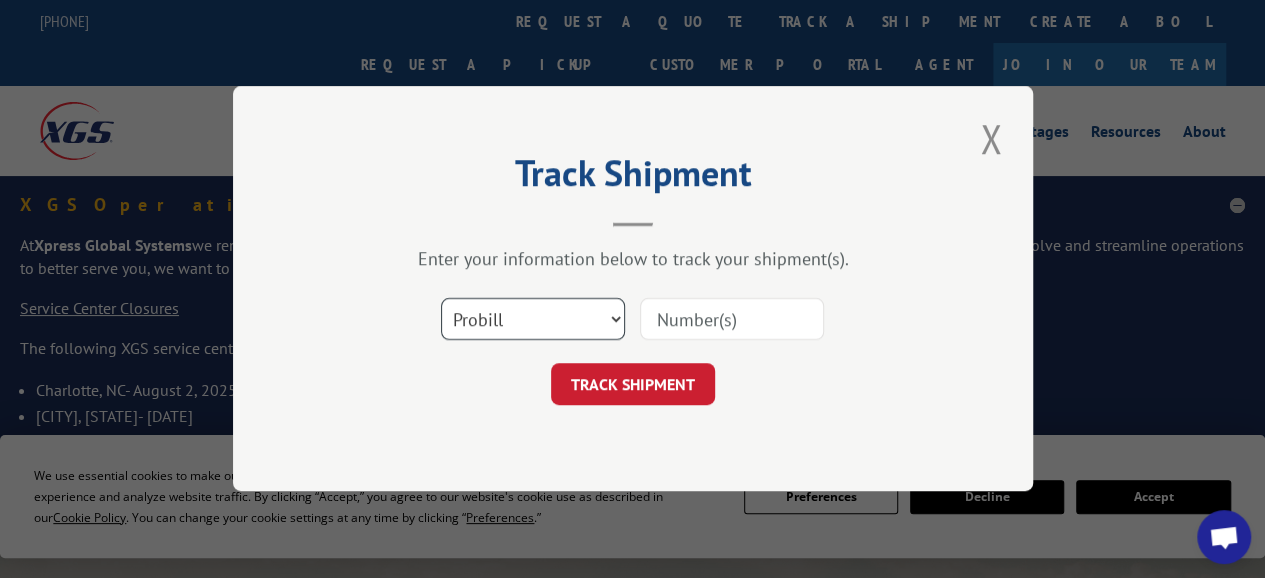 click on "Select category... Probill BOL PO" at bounding box center [533, 320] 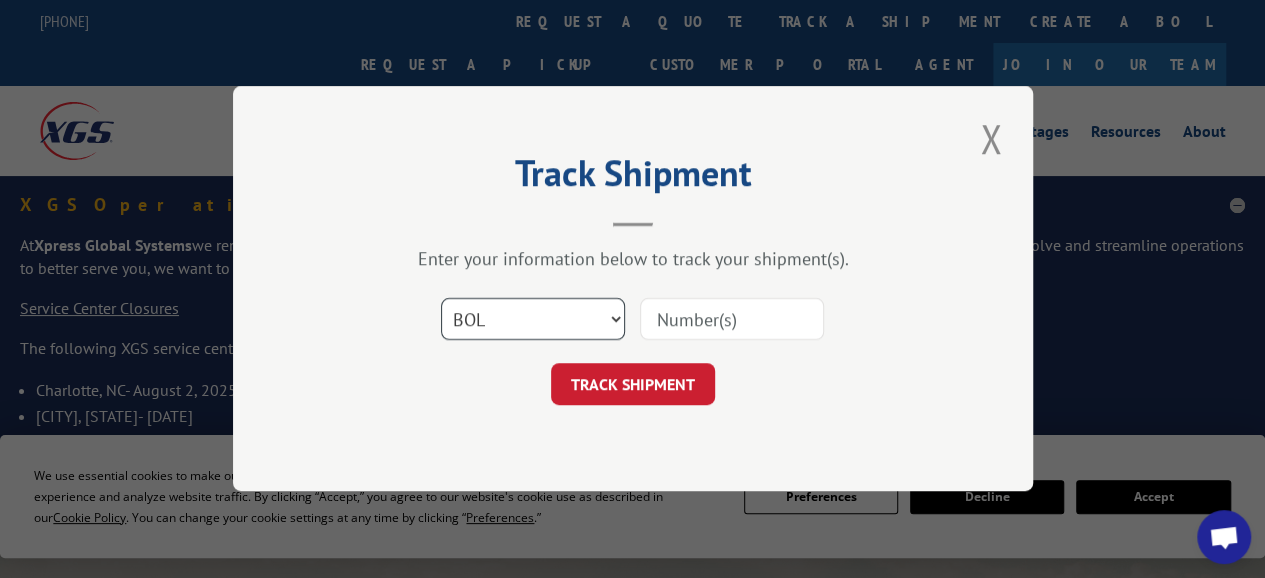 click on "Select category... Probill BOL PO" at bounding box center (533, 320) 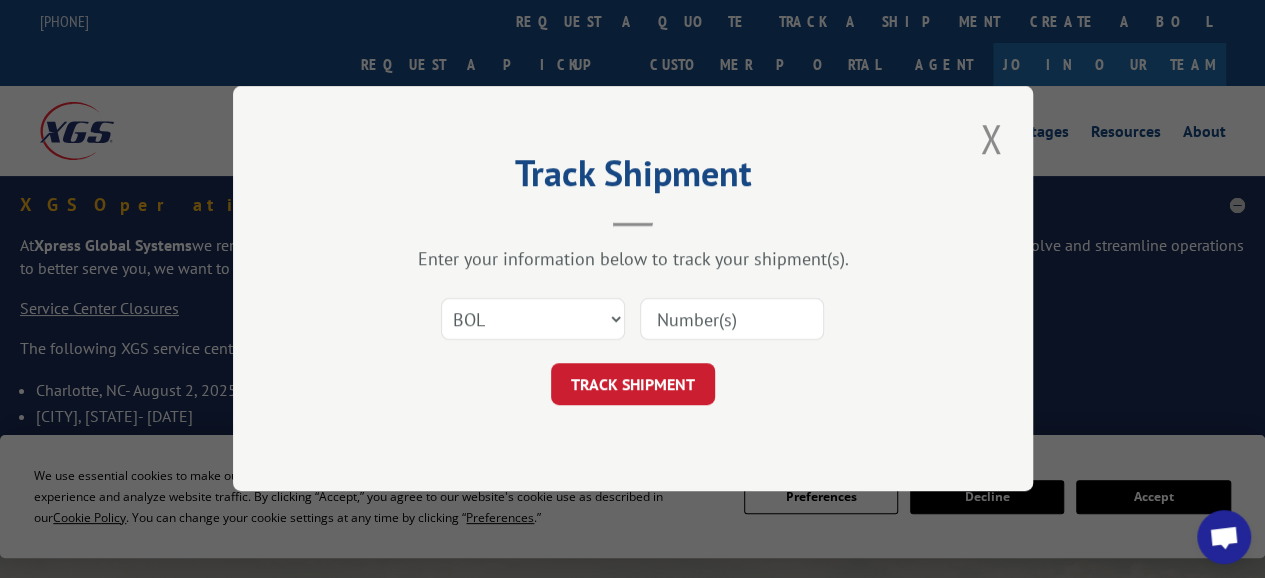 click at bounding box center (732, 320) 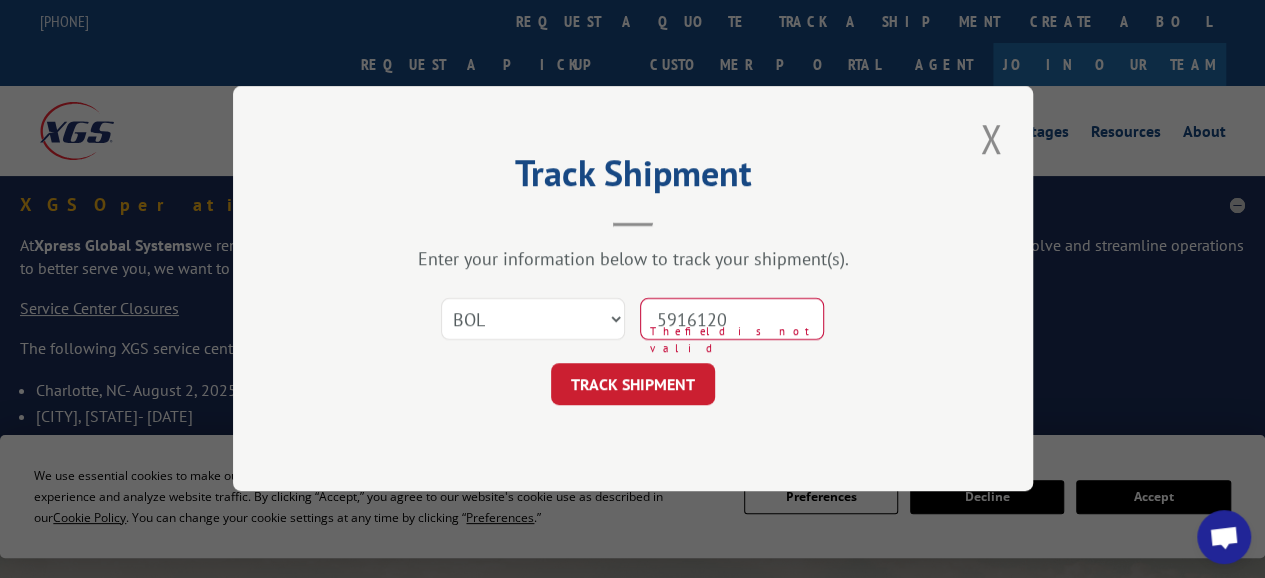 click on "5916120" at bounding box center [732, 320] 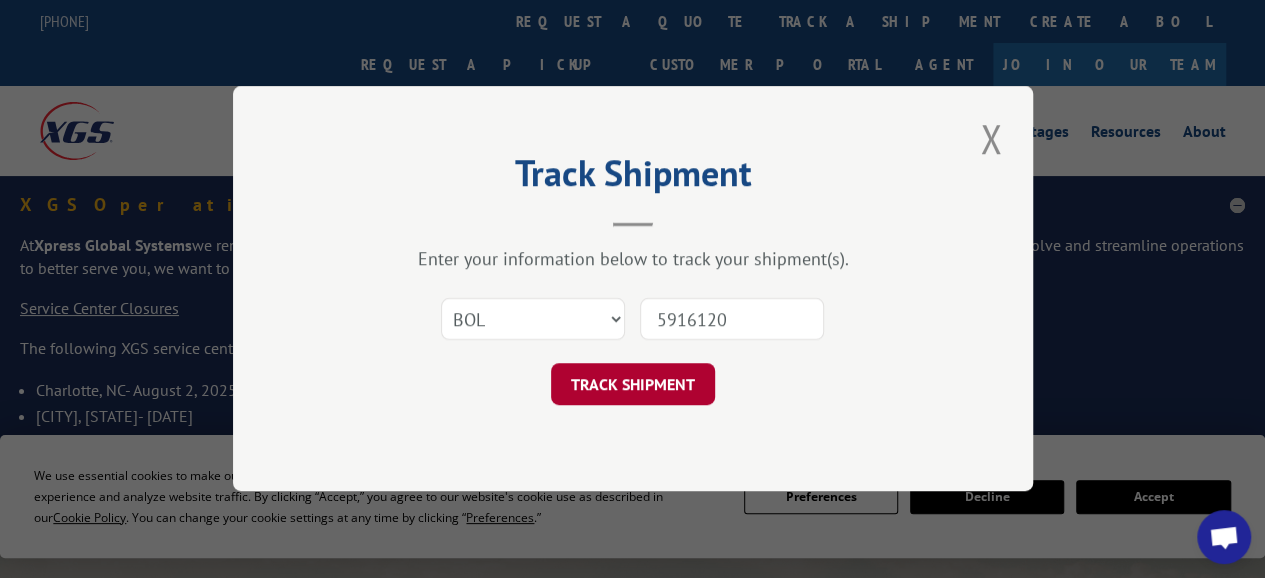 type on "5916120" 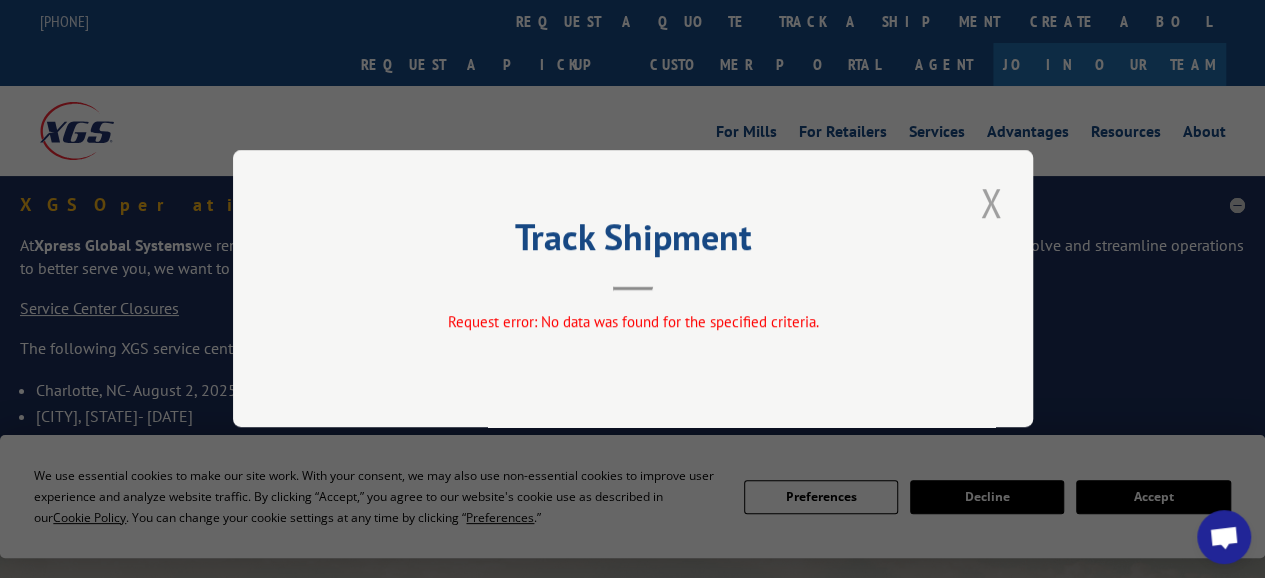 click at bounding box center [991, 202] 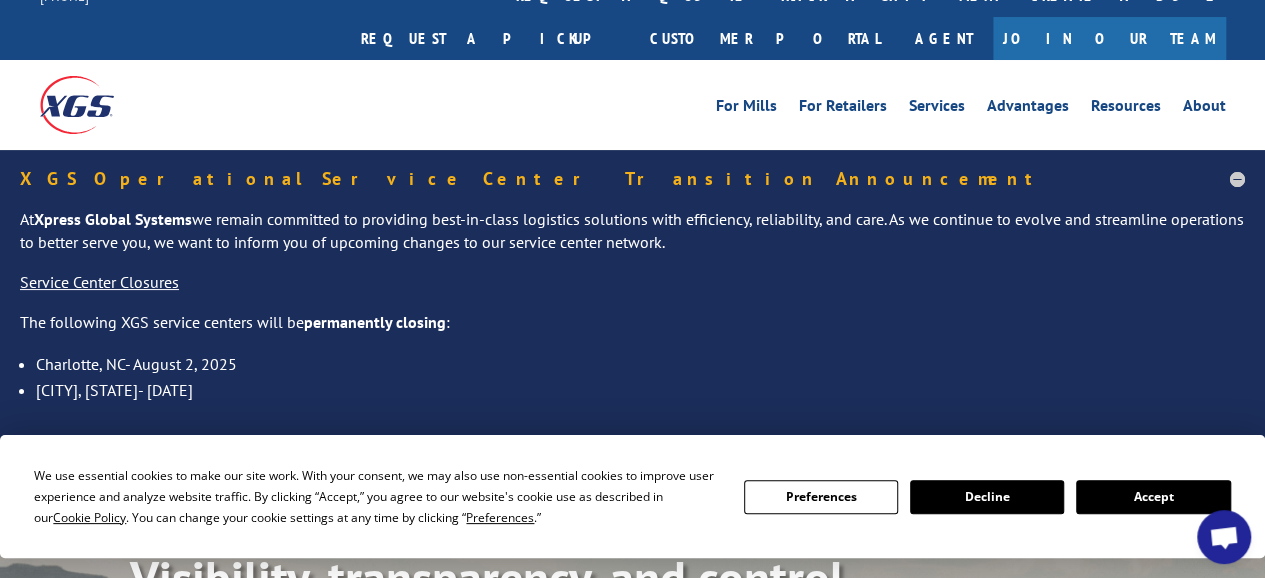 scroll, scrollTop: 0, scrollLeft: 0, axis: both 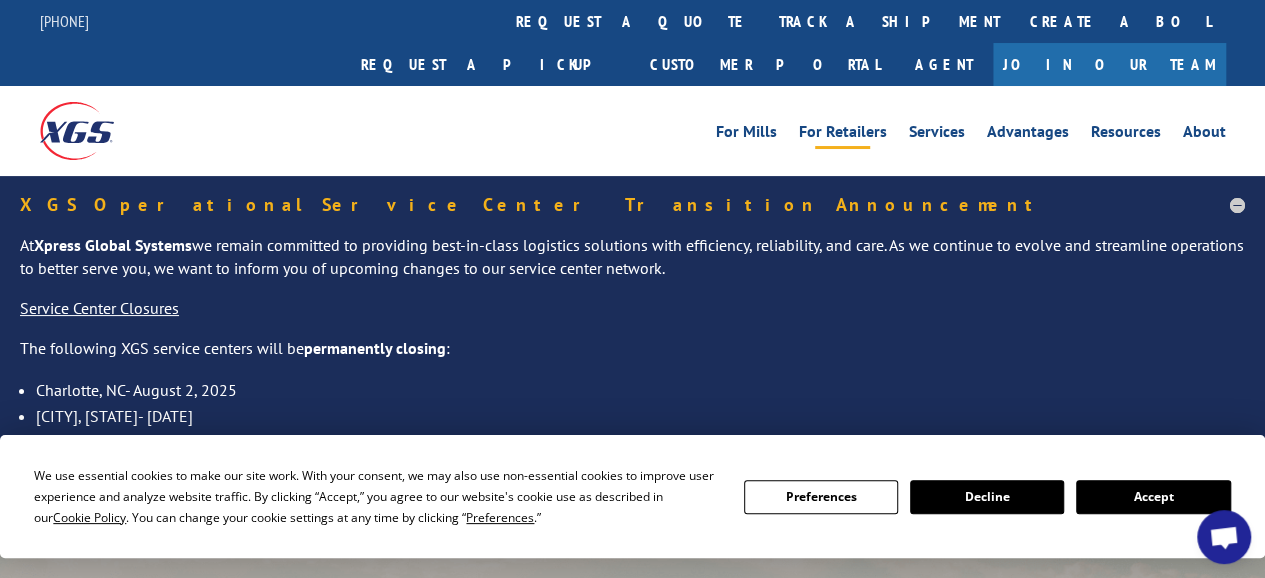 click on "For Retailers" at bounding box center (843, 135) 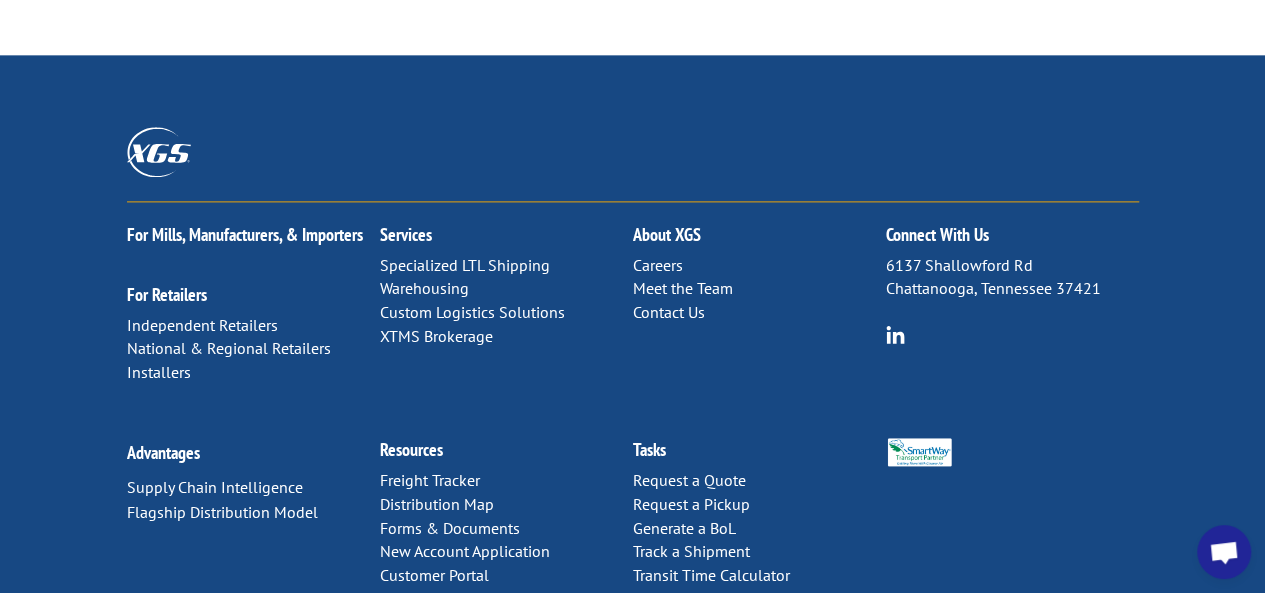 scroll, scrollTop: 1300, scrollLeft: 0, axis: vertical 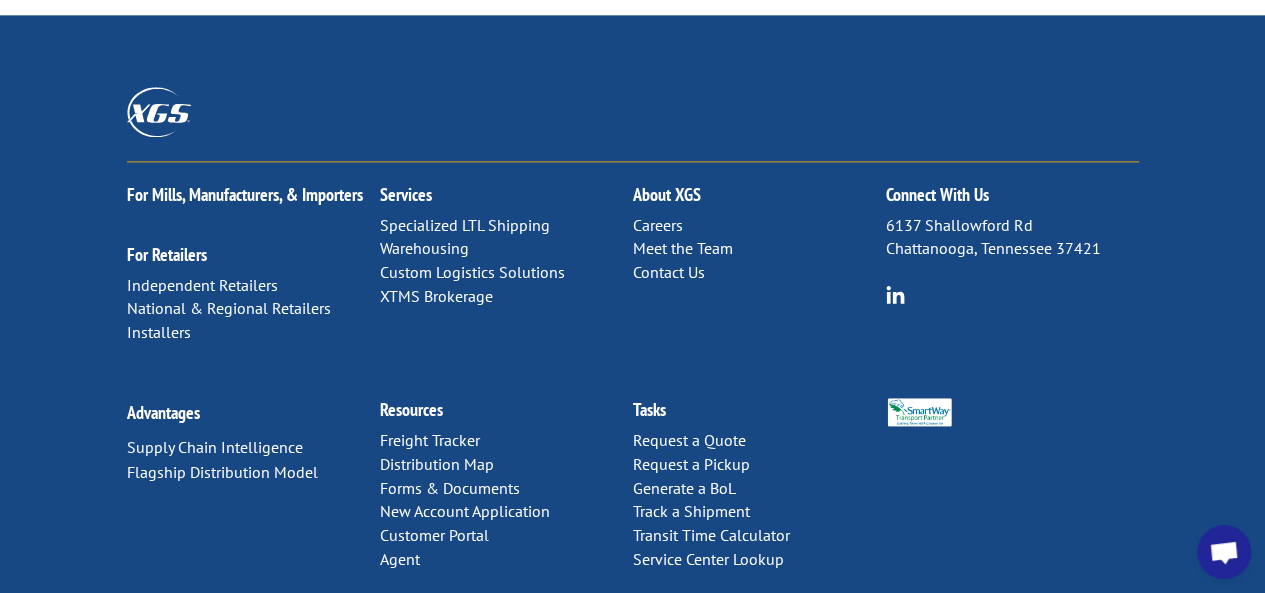 click on "Freight Tracker" at bounding box center [430, 440] 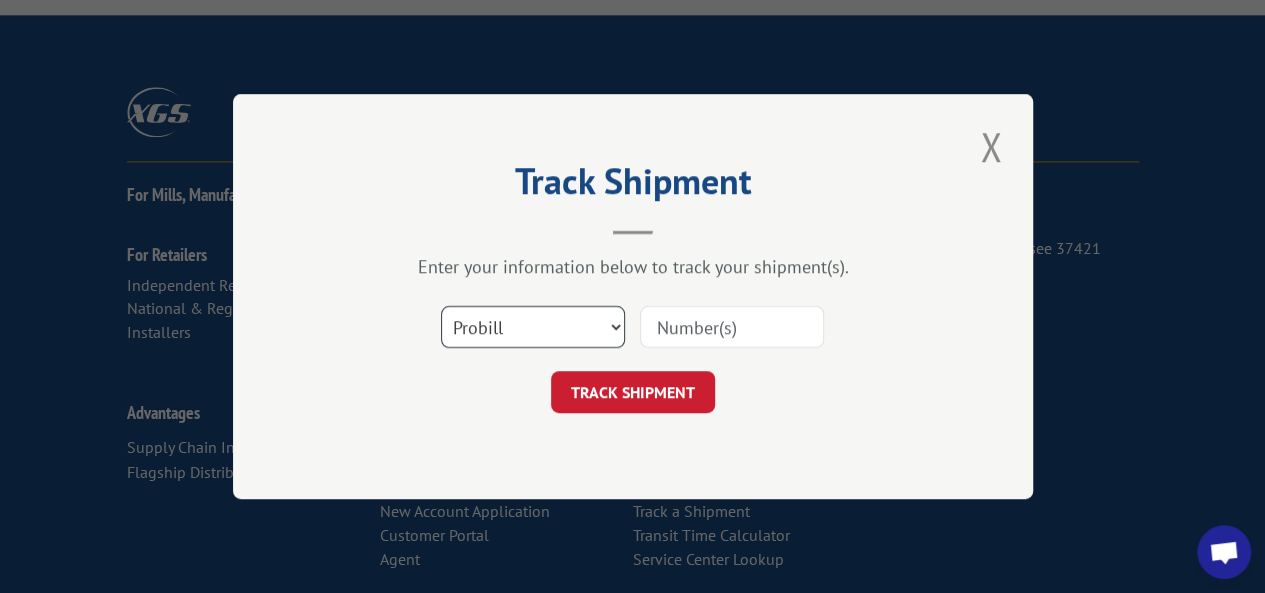 click on "Select category... Probill BOL PO" at bounding box center (533, 327) 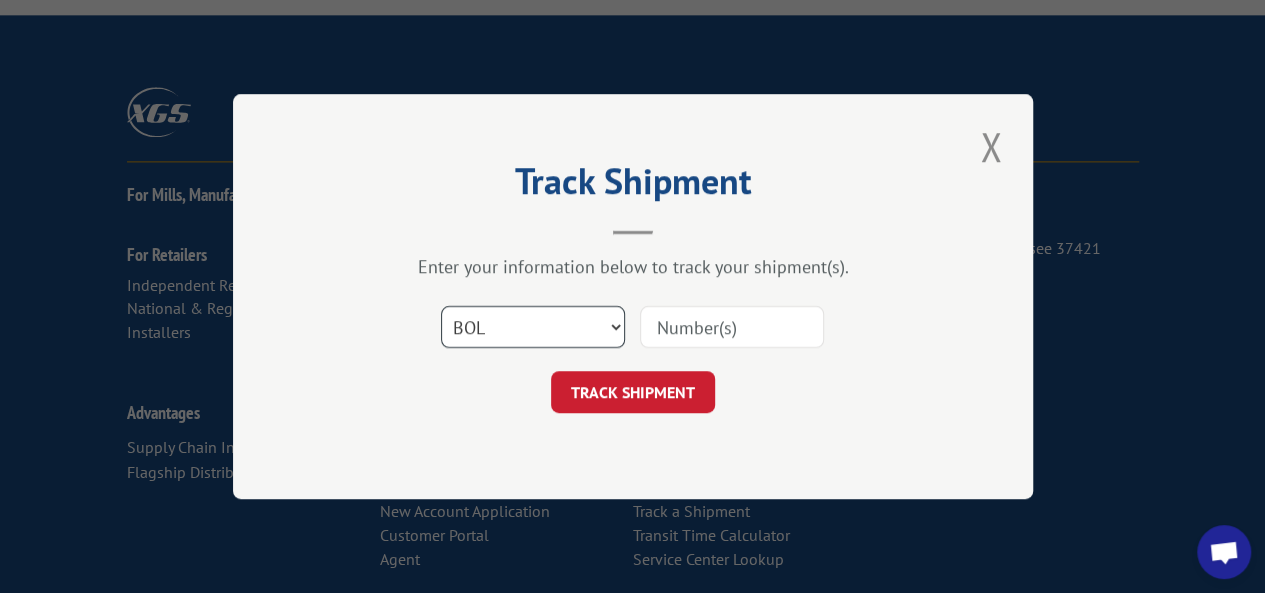 click on "Select category... Probill BOL PO" at bounding box center (533, 327) 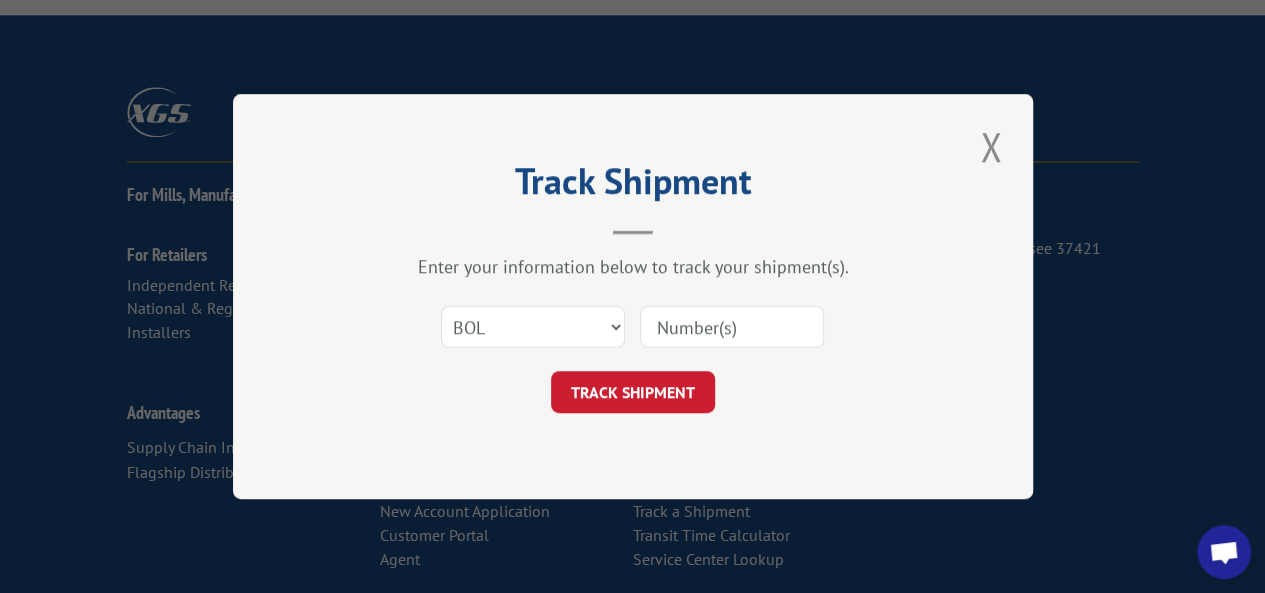 click at bounding box center [732, 327] 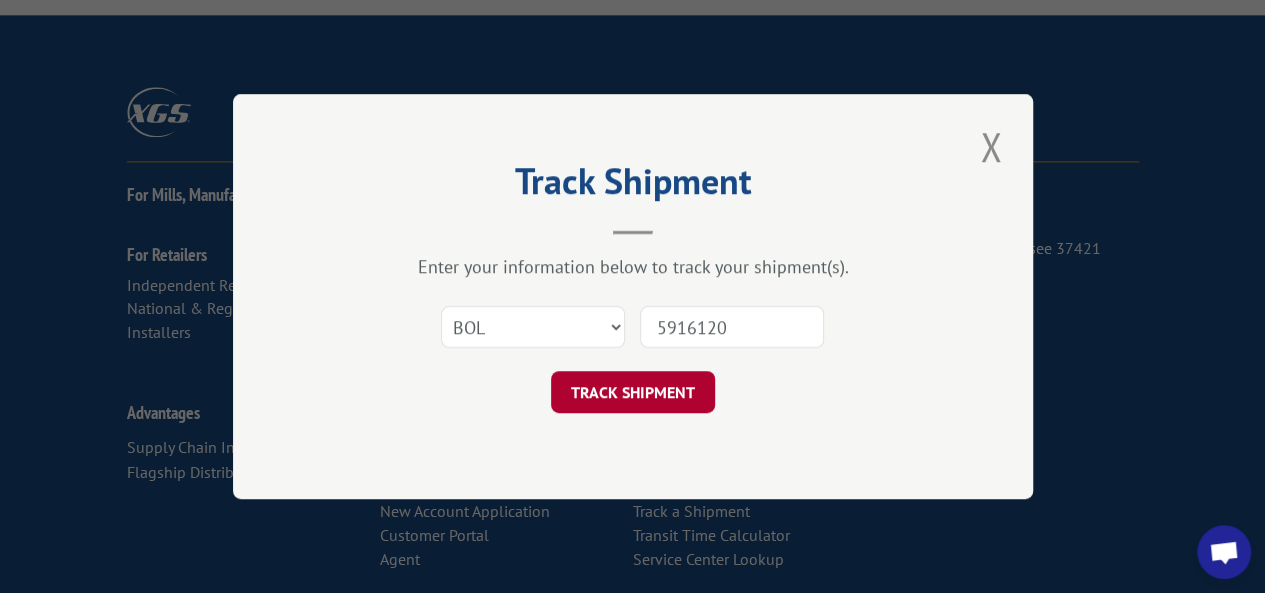 type on "5916120" 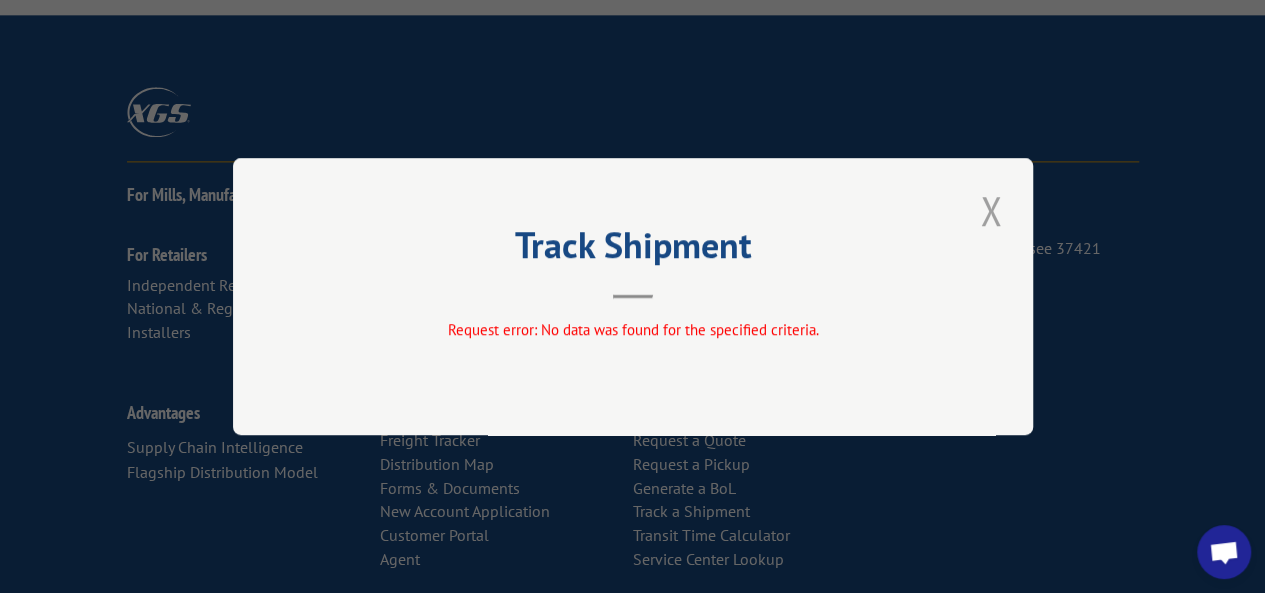 click at bounding box center (991, 210) 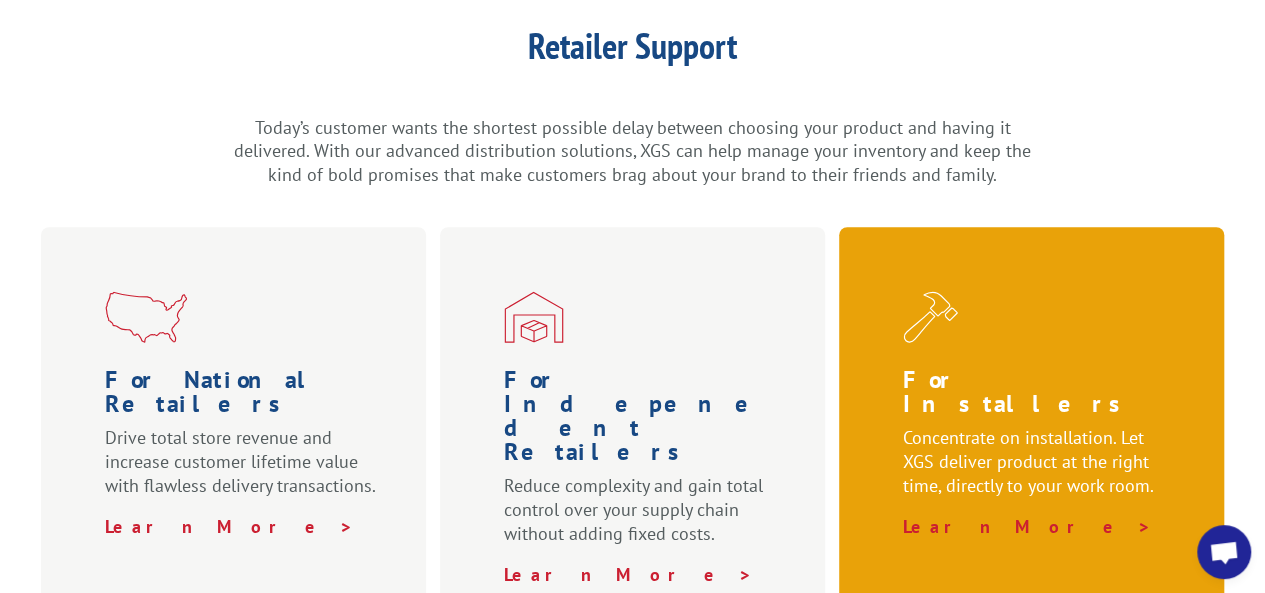 scroll, scrollTop: 0, scrollLeft: 0, axis: both 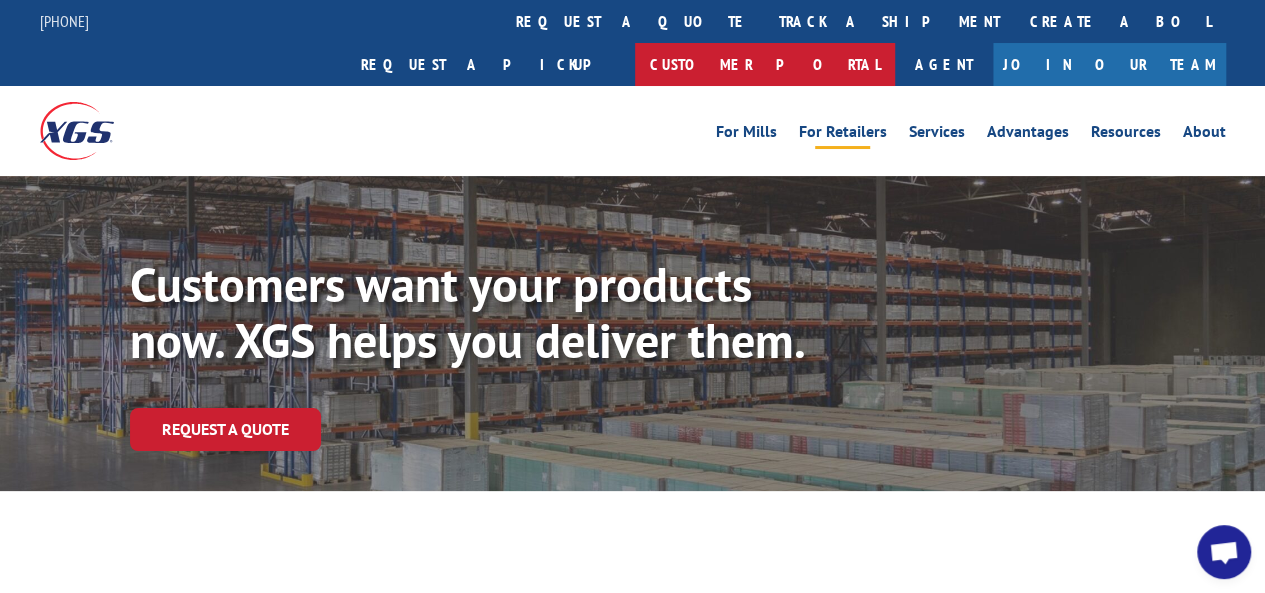 click on "Customer Portal" at bounding box center (765, 64) 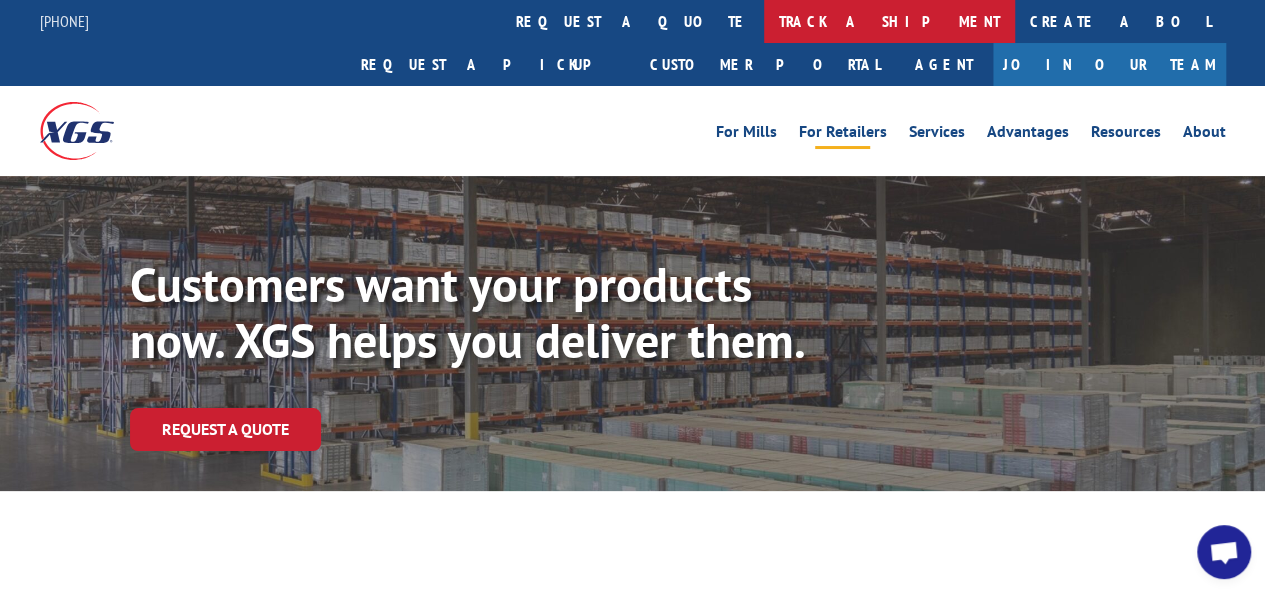 click on "track a shipment" at bounding box center (889, 21) 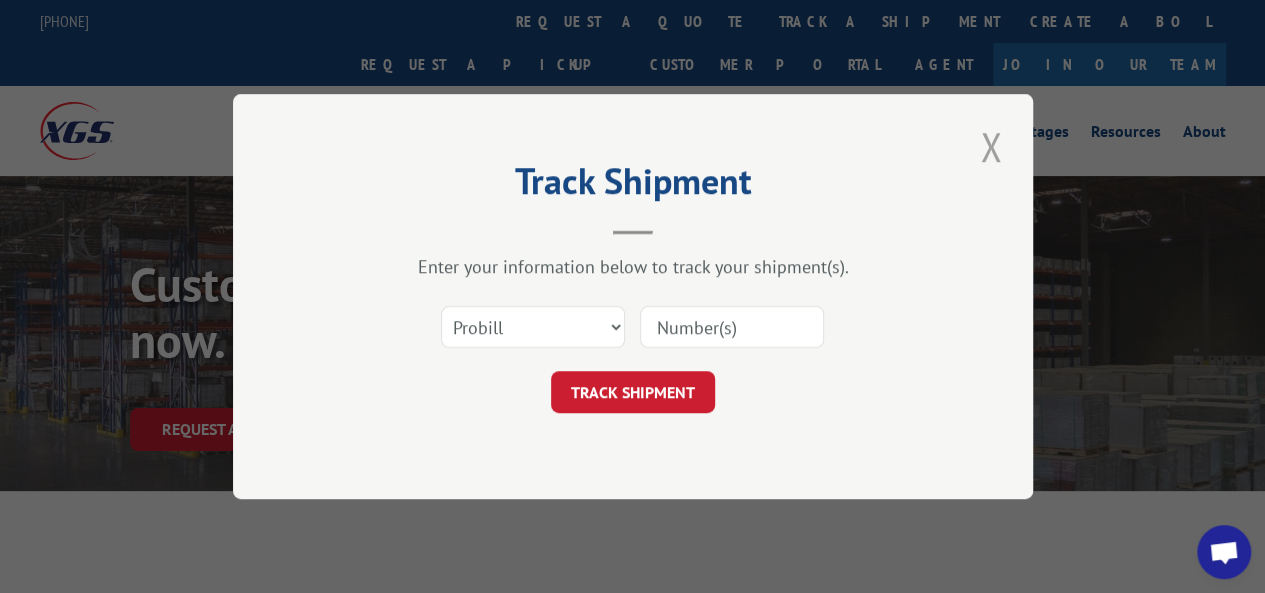 click at bounding box center (991, 146) 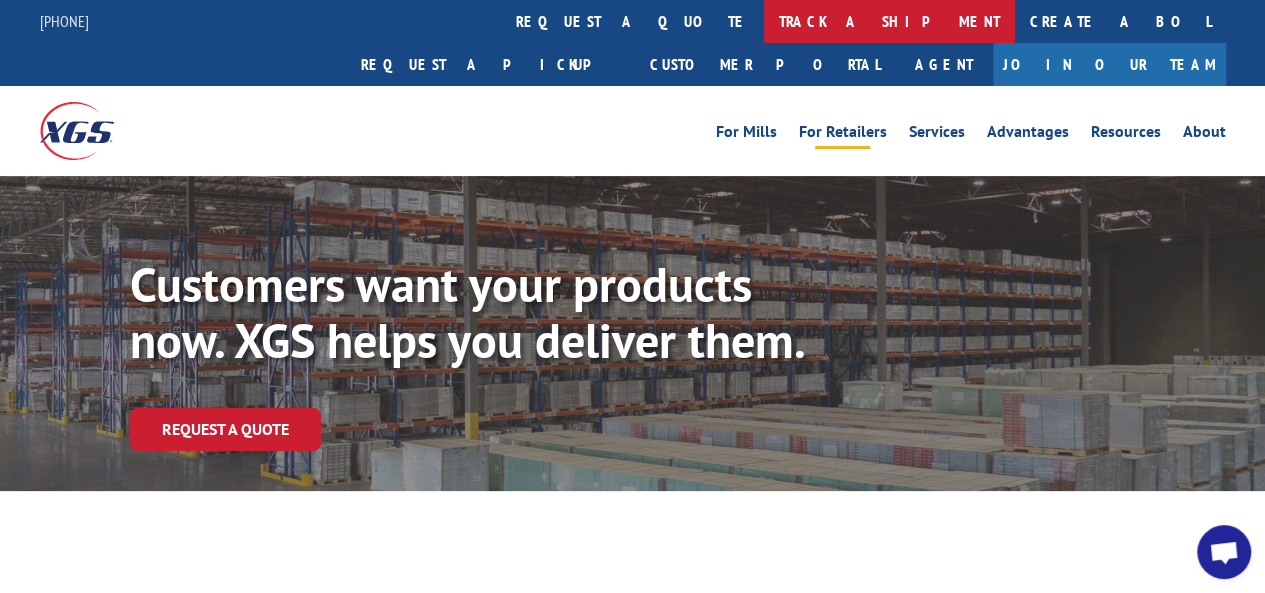click on "track a shipment" at bounding box center [889, 21] 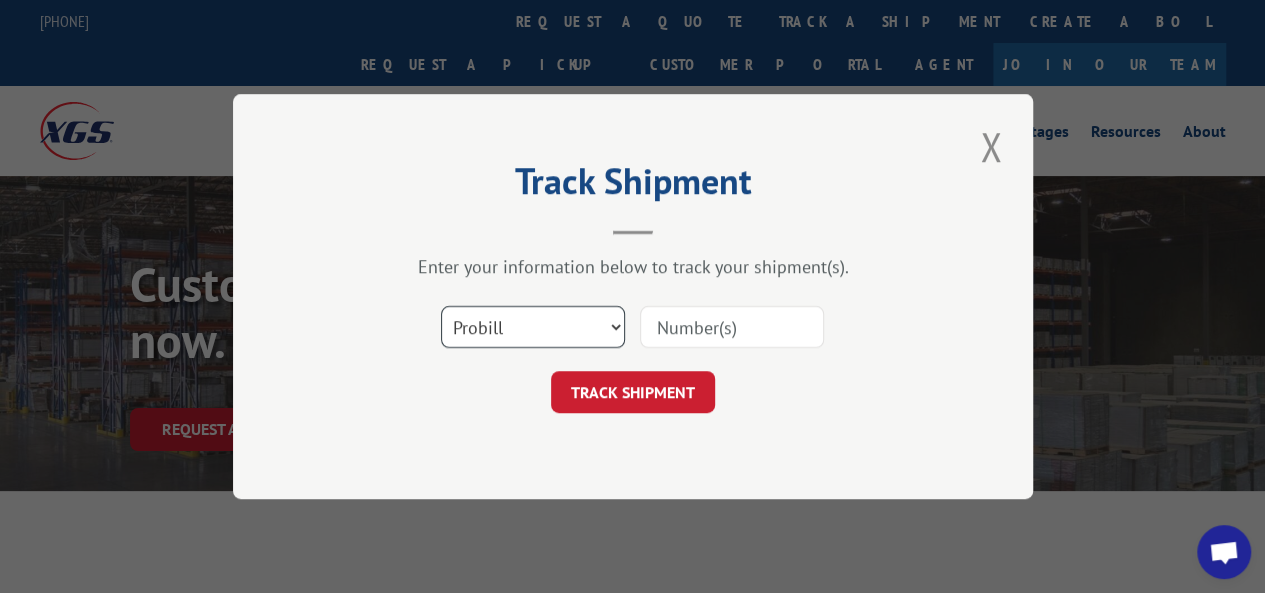 click on "Select category... Probill BOL PO" at bounding box center [533, 327] 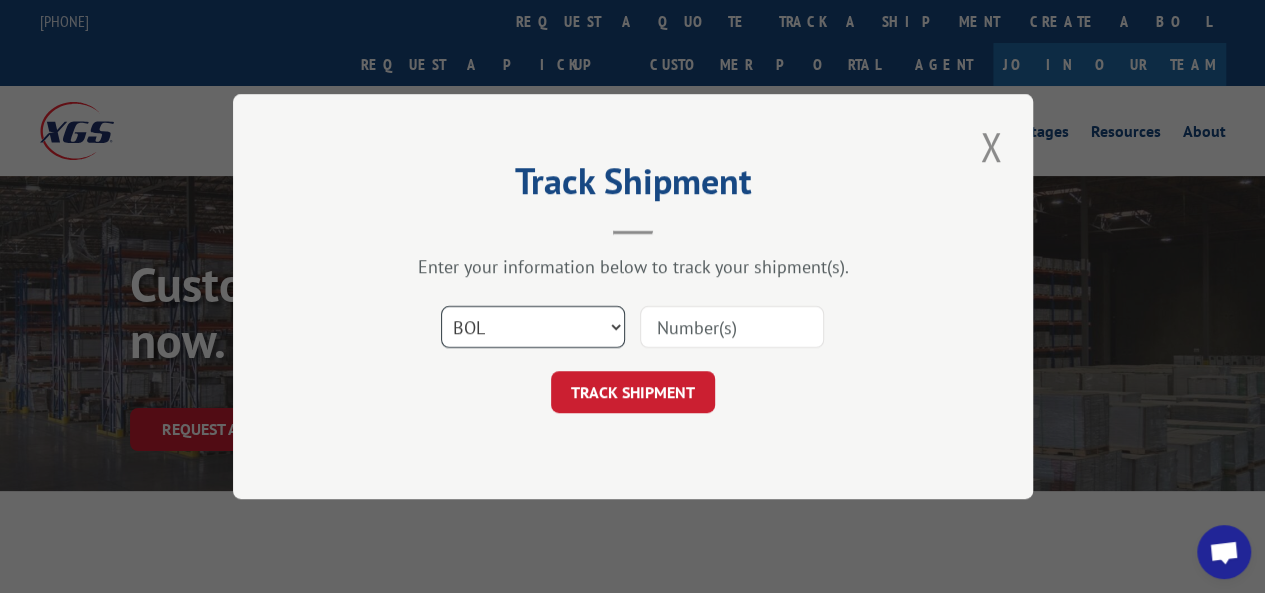 click on "Select category... Probill BOL PO" at bounding box center (533, 327) 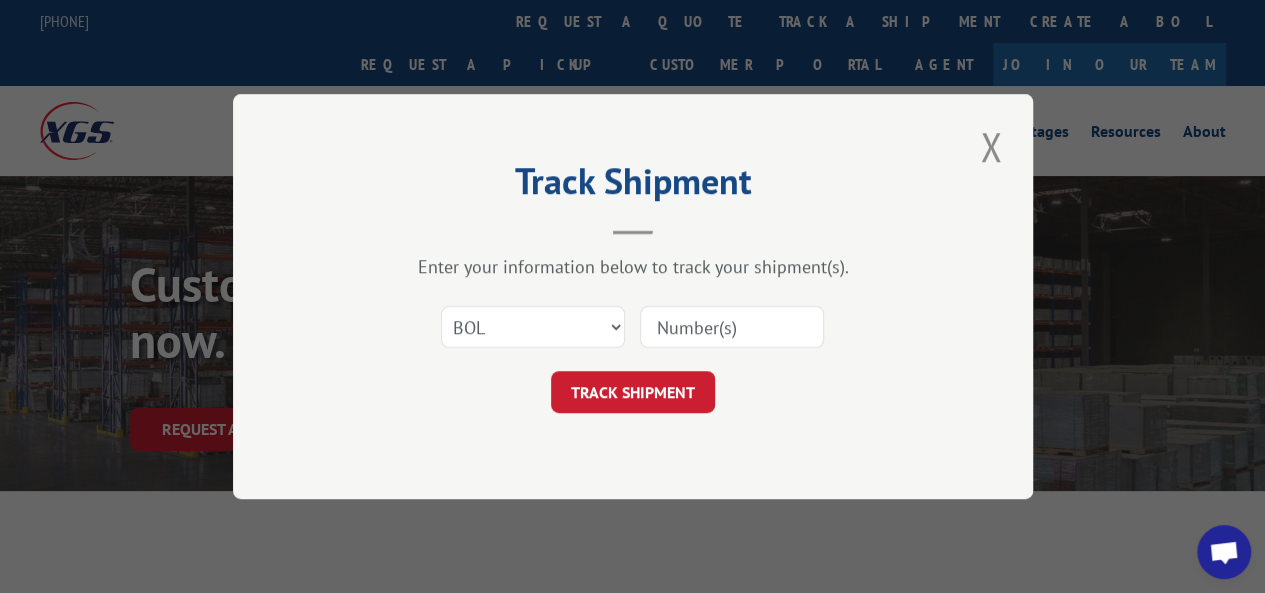 click at bounding box center (732, 327) 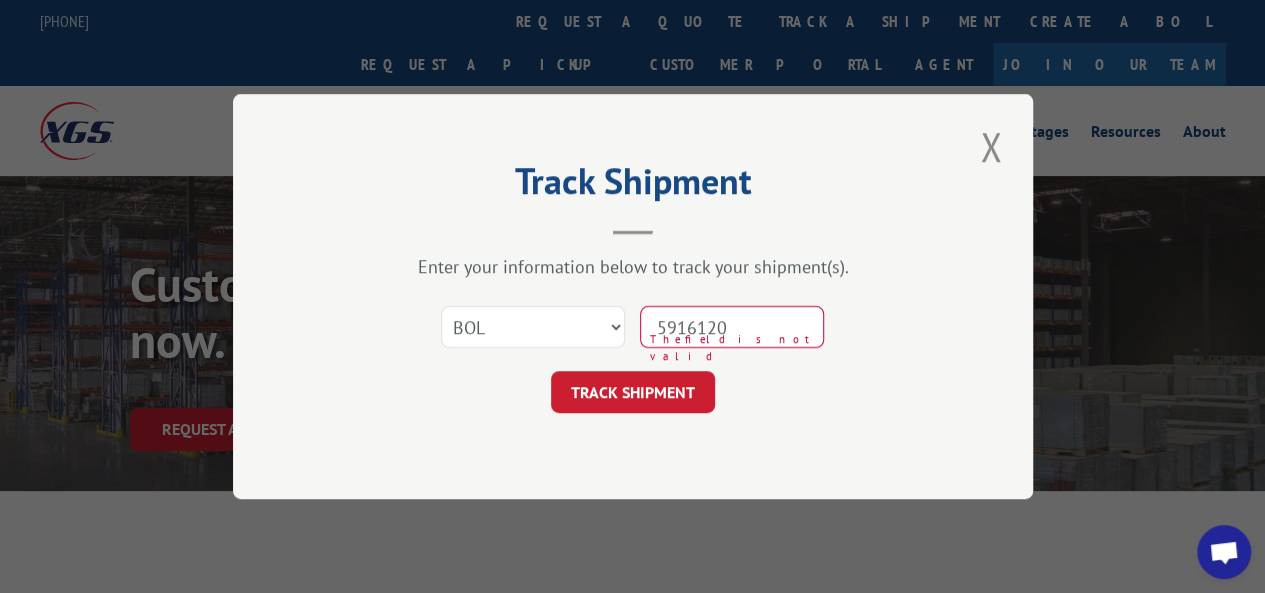 drag, startPoint x: 692, startPoint y: 323, endPoint x: 714, endPoint y: 336, distance: 25.553865 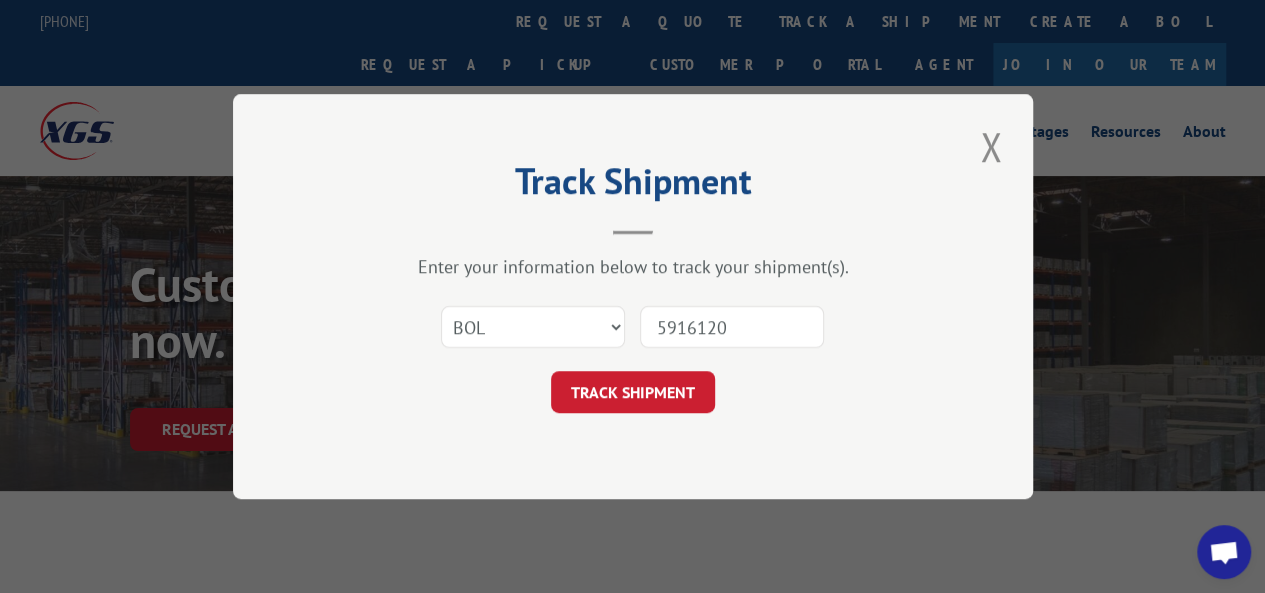 click on "5916120" at bounding box center (732, 327) 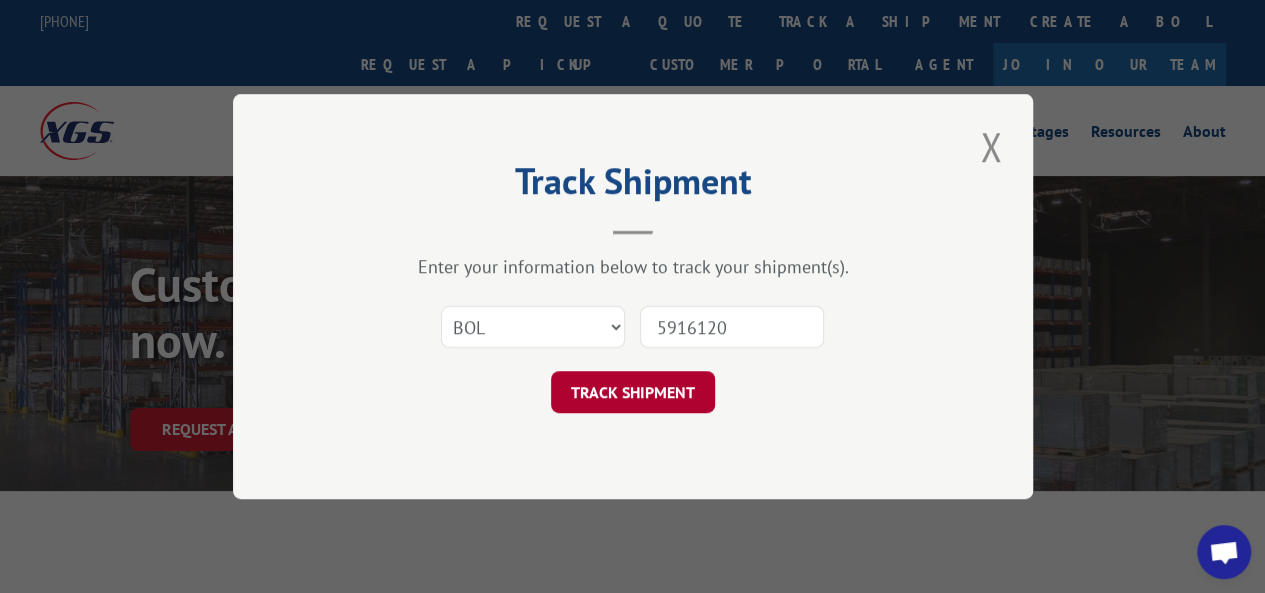 type on "5916120" 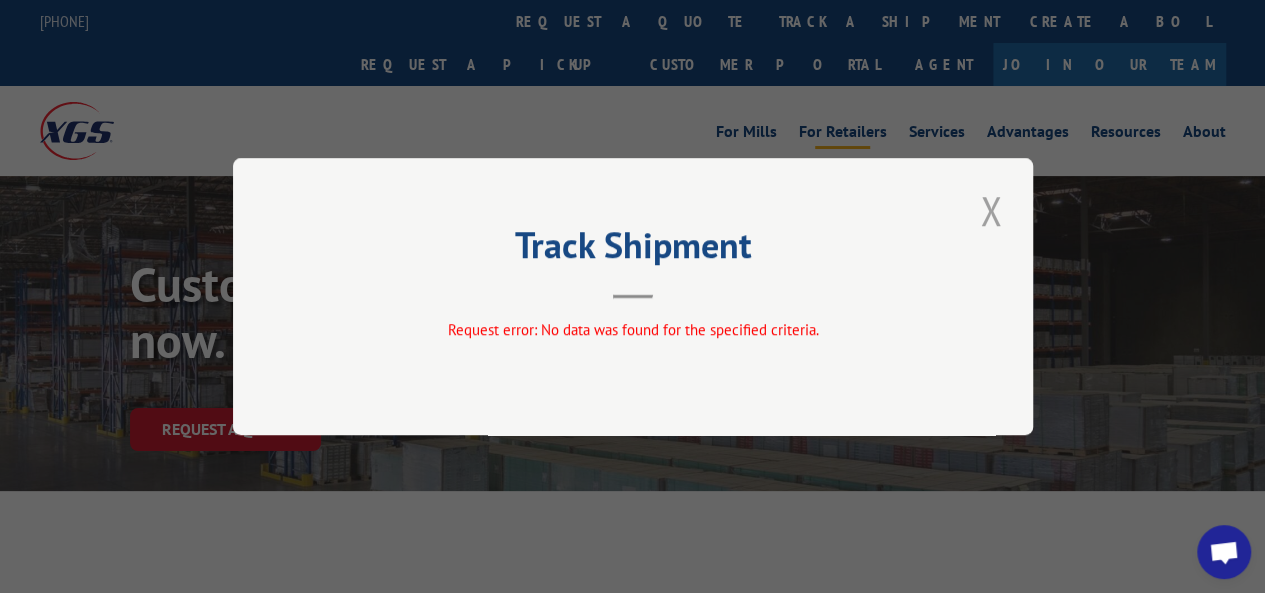 click at bounding box center [991, 210] 